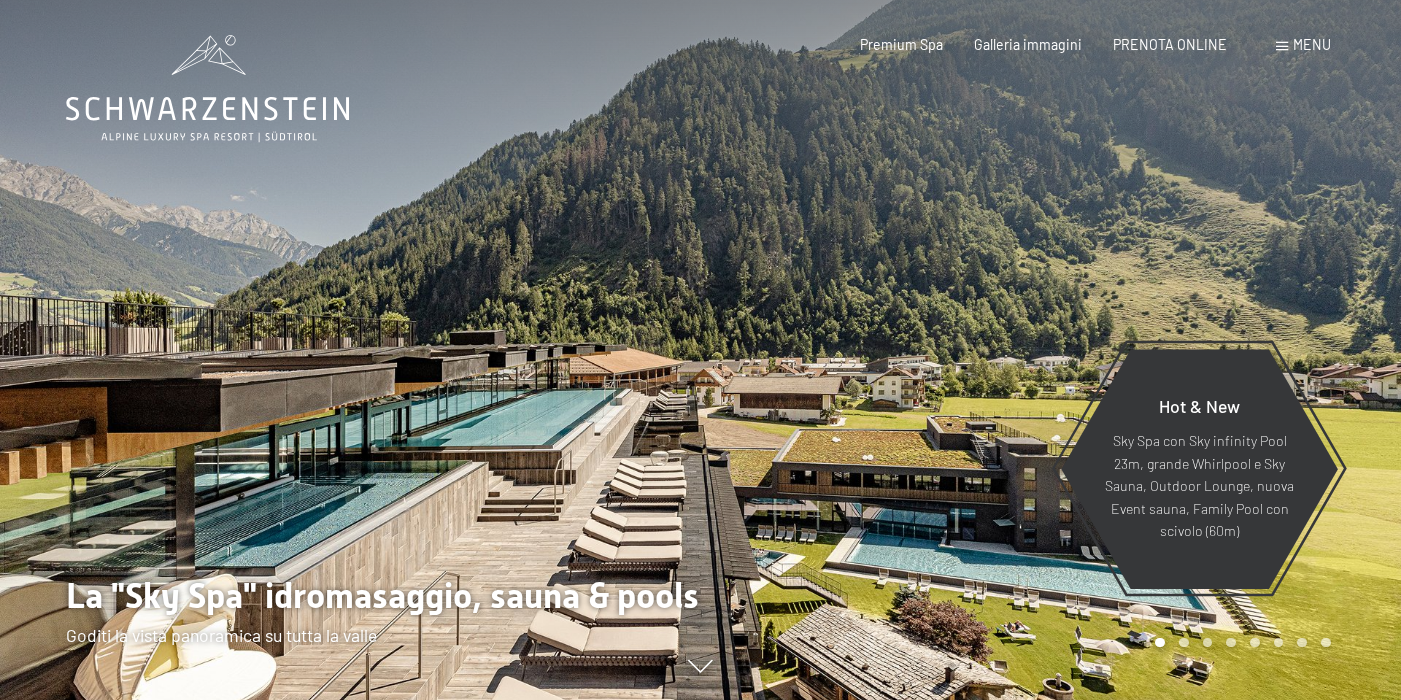 scroll, scrollTop: 0, scrollLeft: 0, axis: both 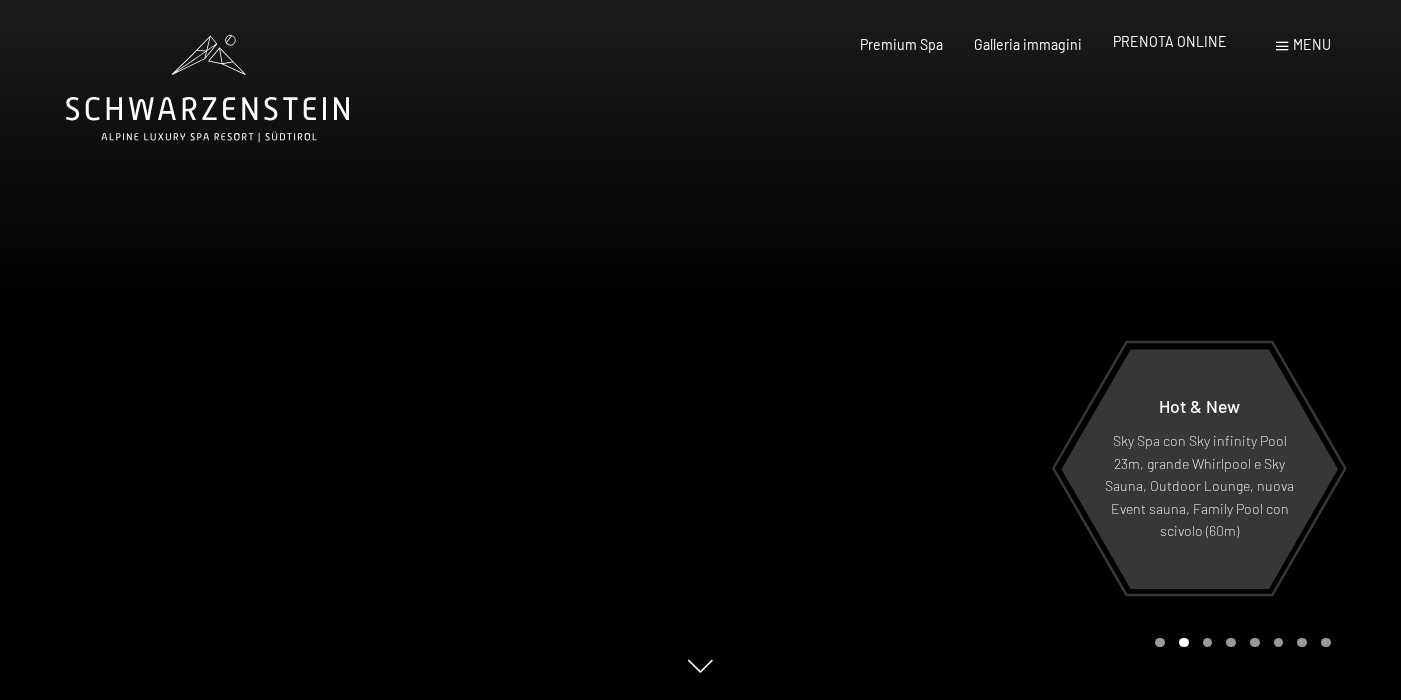 click on "PRENOTA ONLINE" at bounding box center [1170, 41] 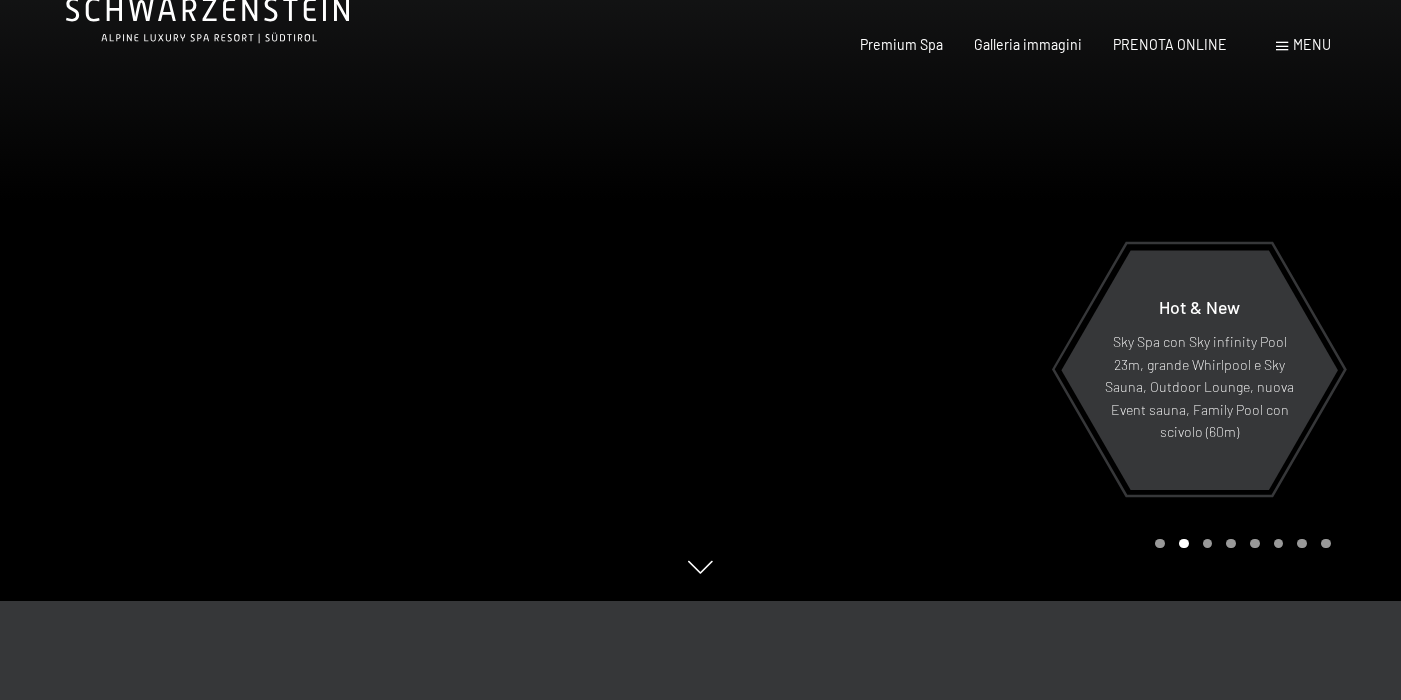 scroll, scrollTop: 0, scrollLeft: 0, axis: both 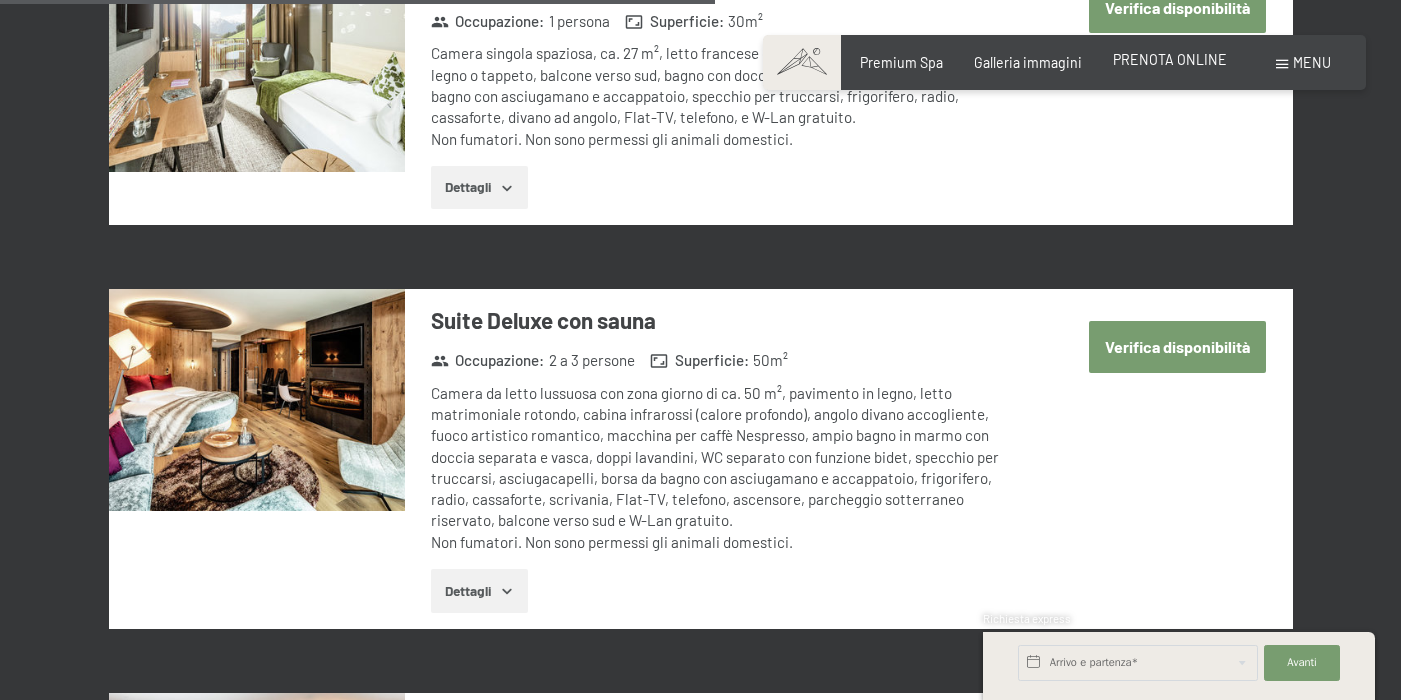 click on "PRENOTA ONLINE" at bounding box center [1170, 59] 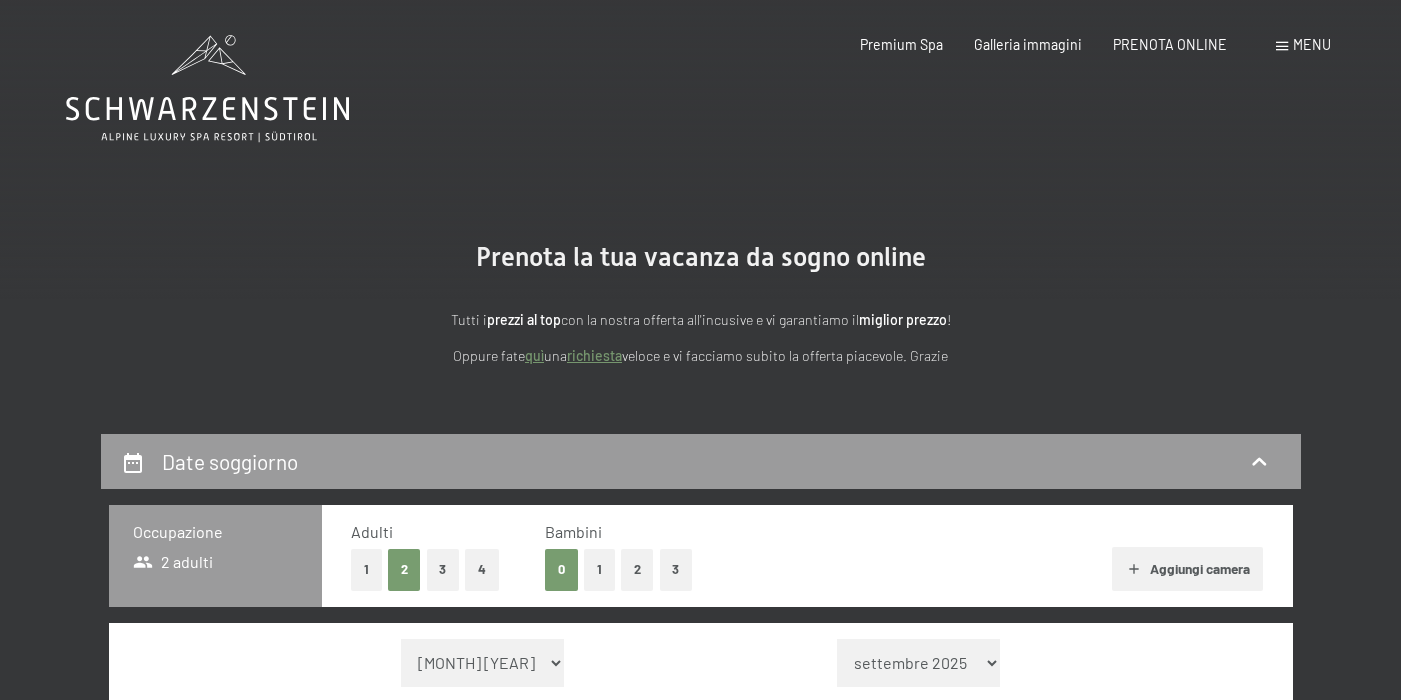 scroll, scrollTop: 0, scrollLeft: 0, axis: both 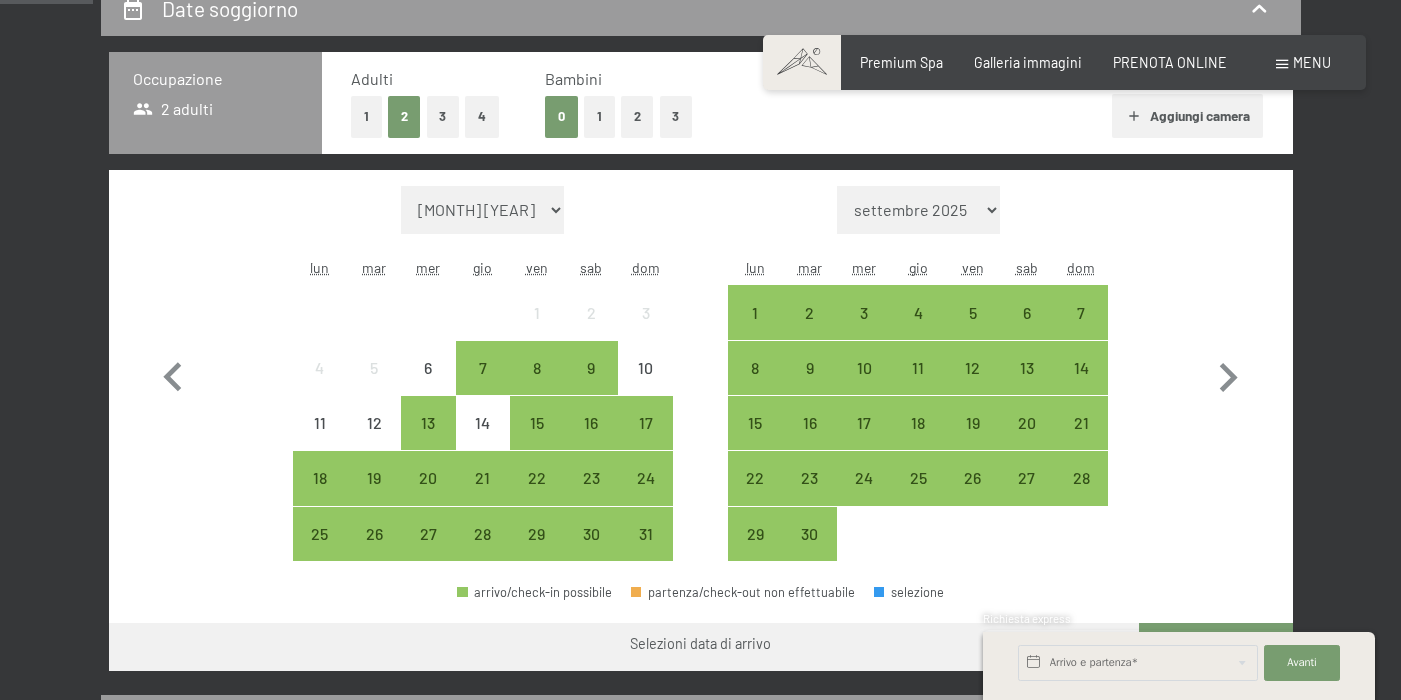 click on "3" at bounding box center (443, 116) 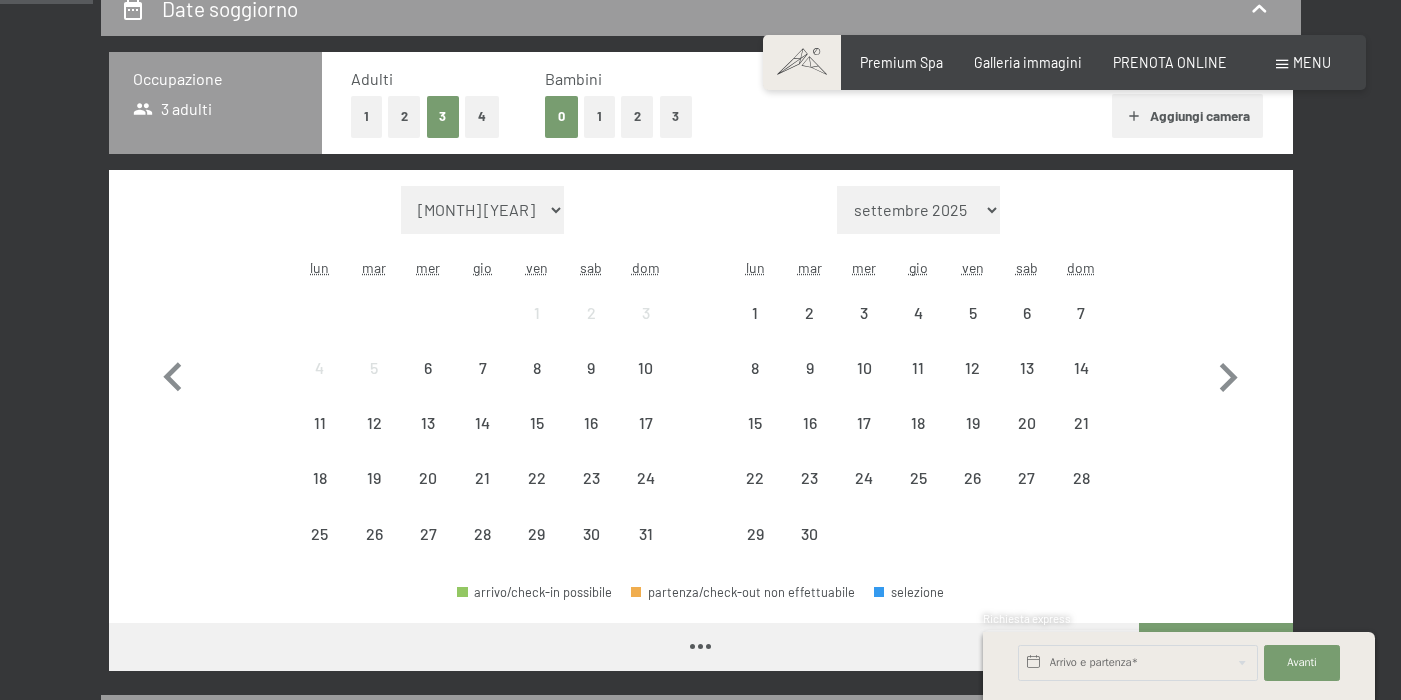 click on "Aggiungi camera" at bounding box center (1187, 116) 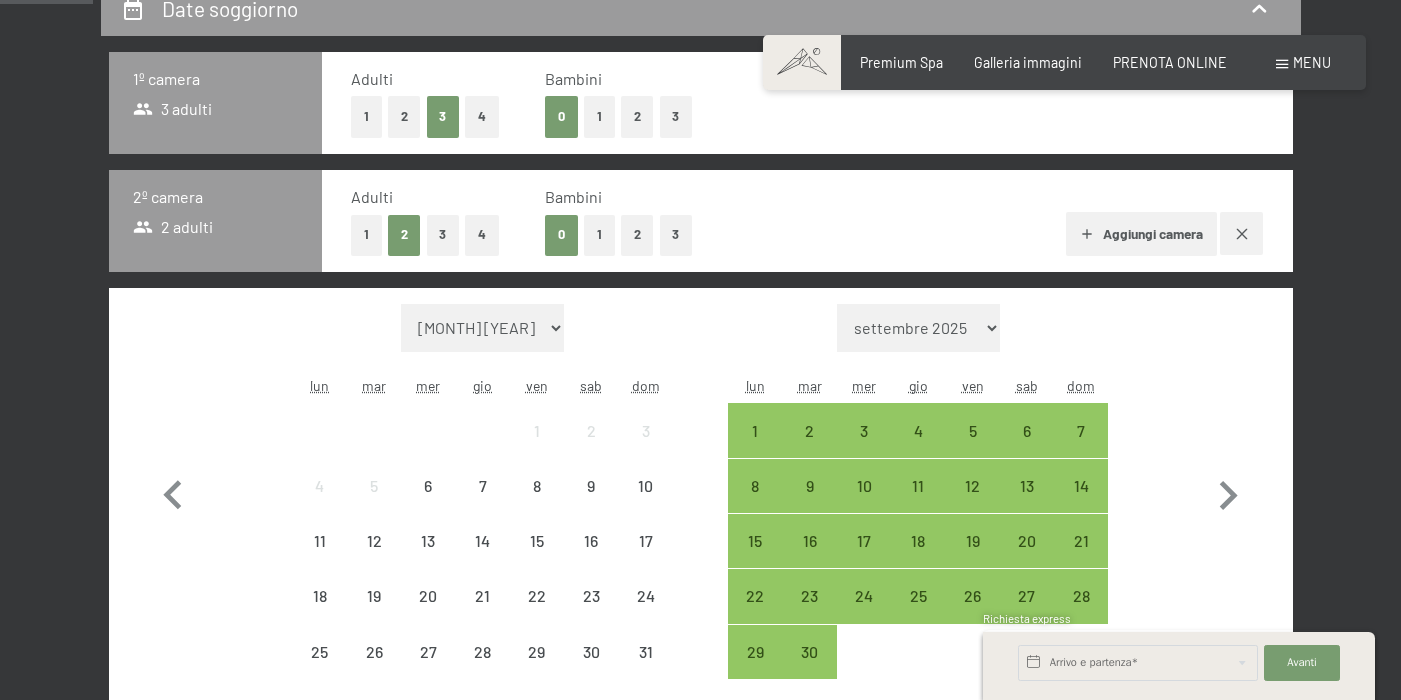 click on "3" at bounding box center [443, 235] 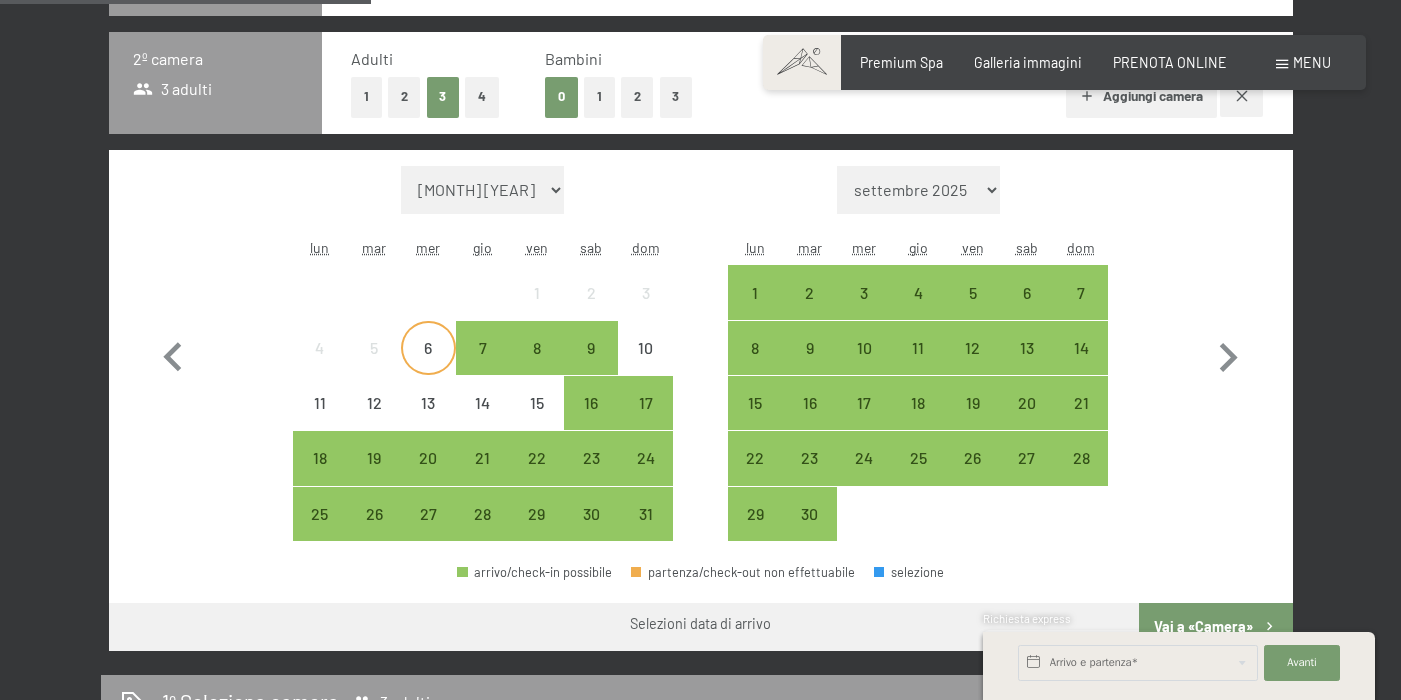 scroll, scrollTop: 593, scrollLeft: 0, axis: vertical 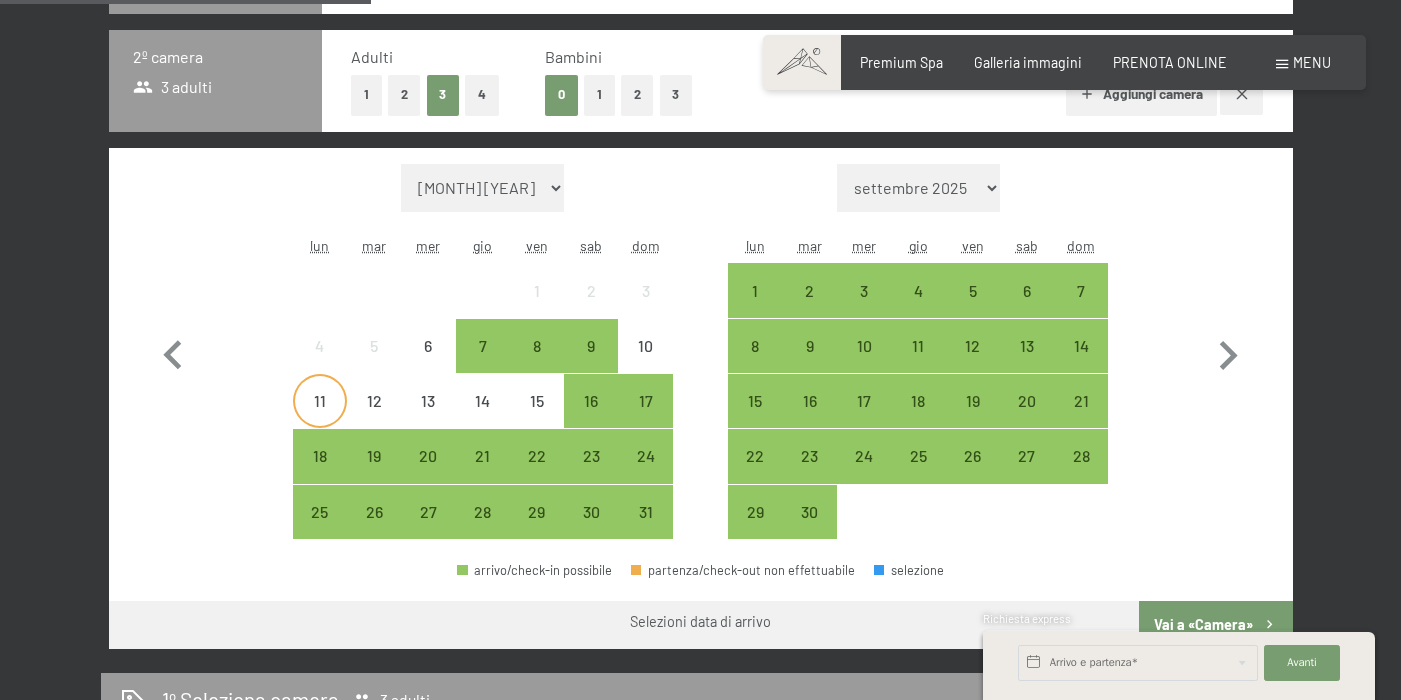 click on "11" at bounding box center [320, 418] 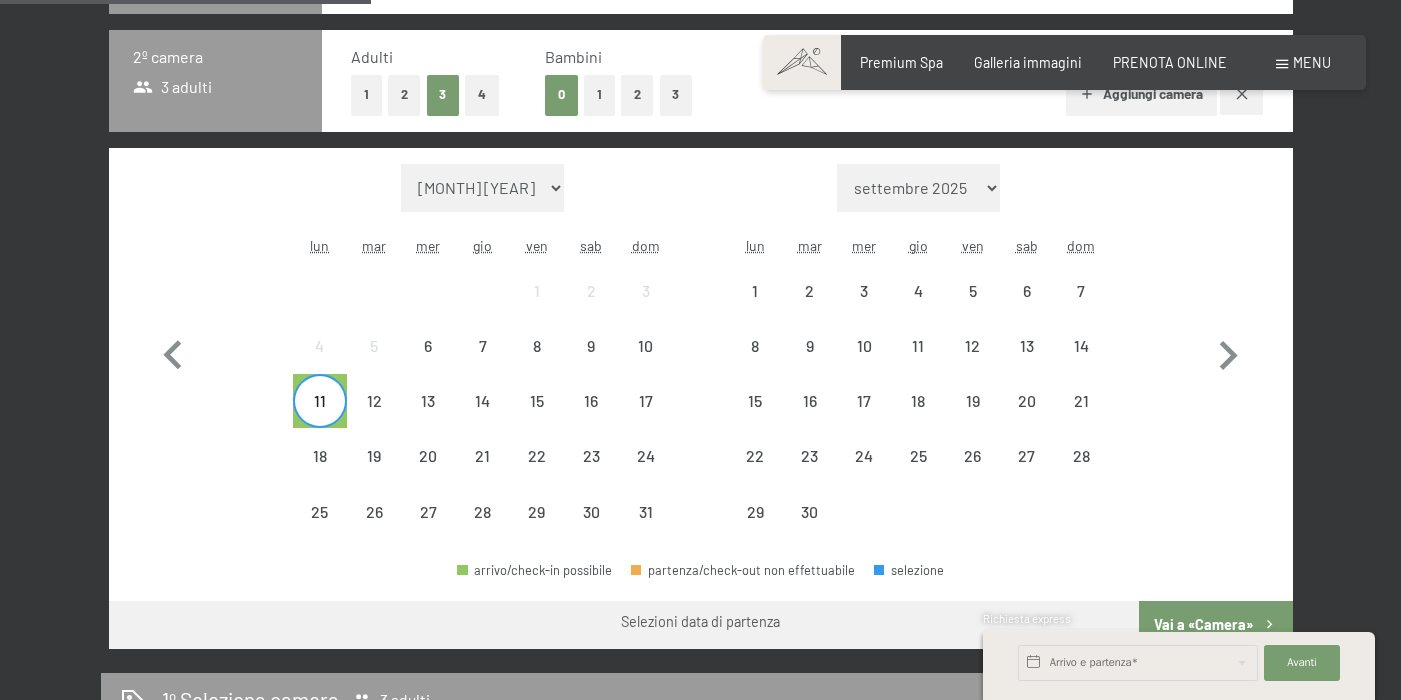 click on "12" at bounding box center [374, 401] 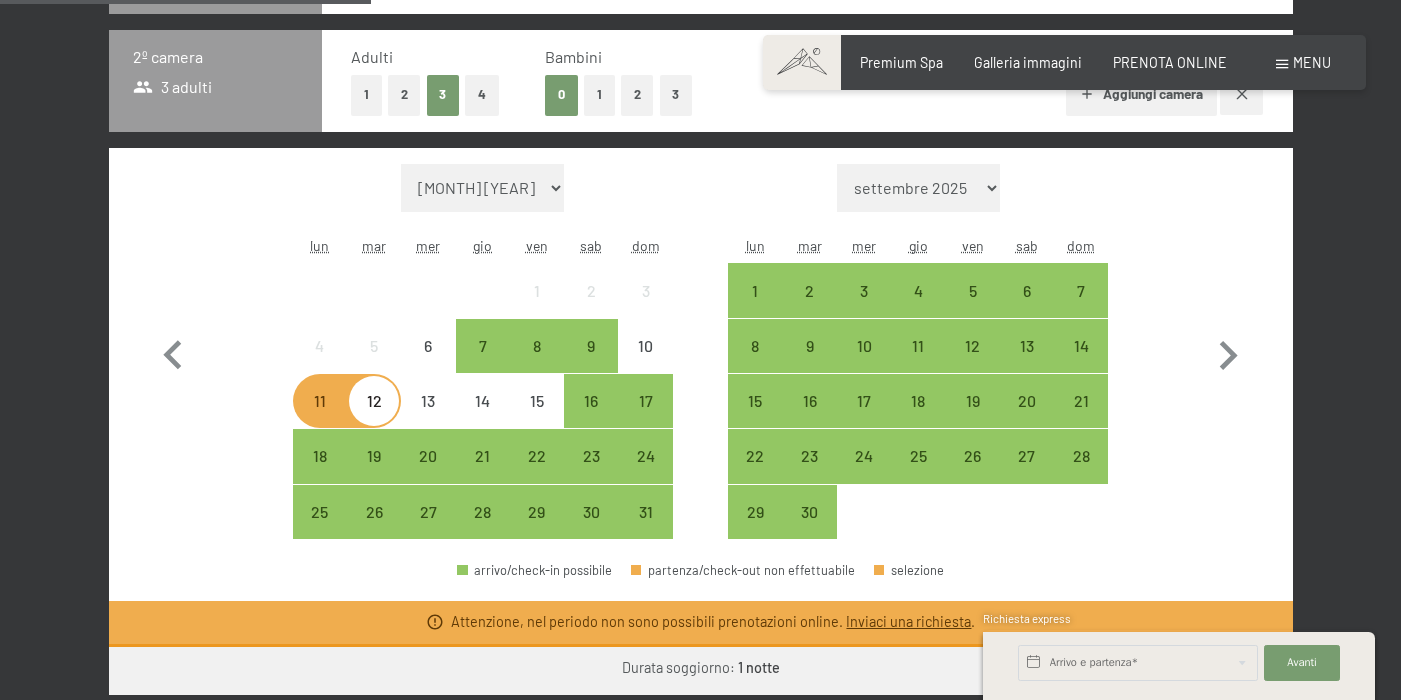 click on "12" at bounding box center (374, 418) 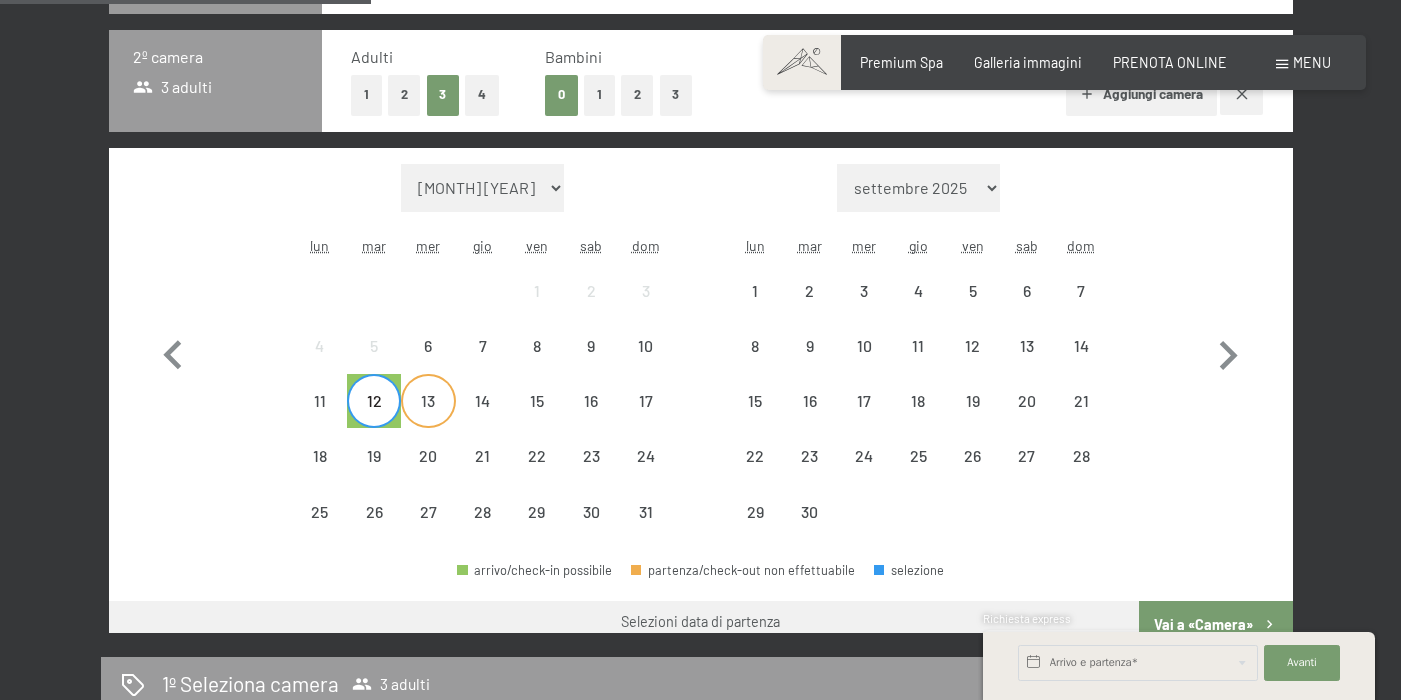 click on "13" at bounding box center [428, 418] 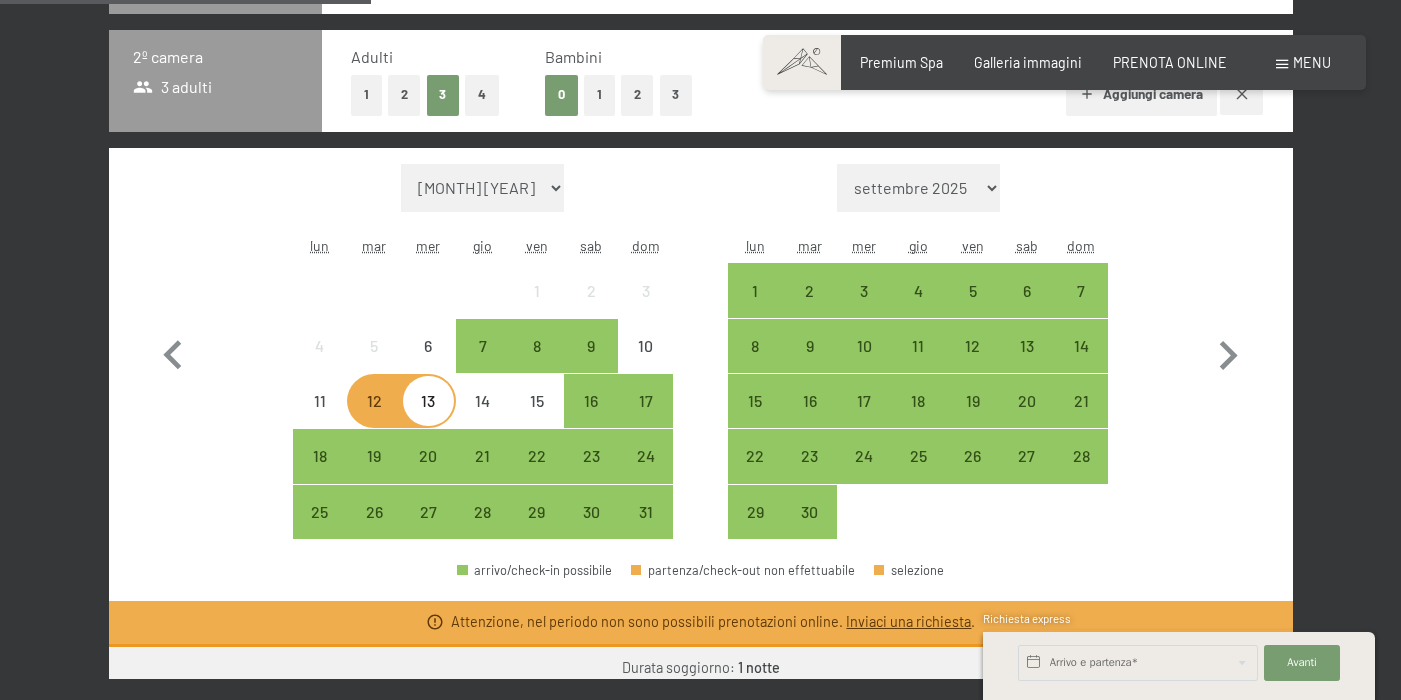 click on "13" at bounding box center [428, 418] 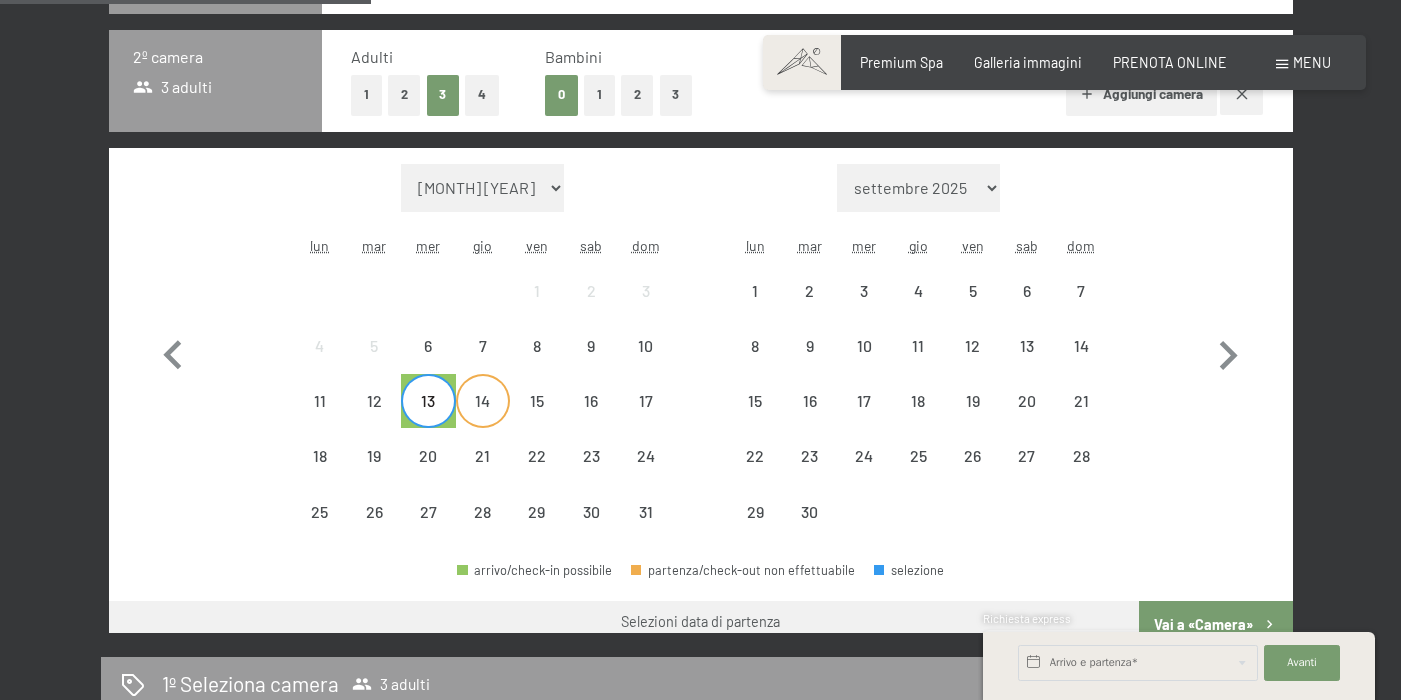 click on "14" at bounding box center [483, 418] 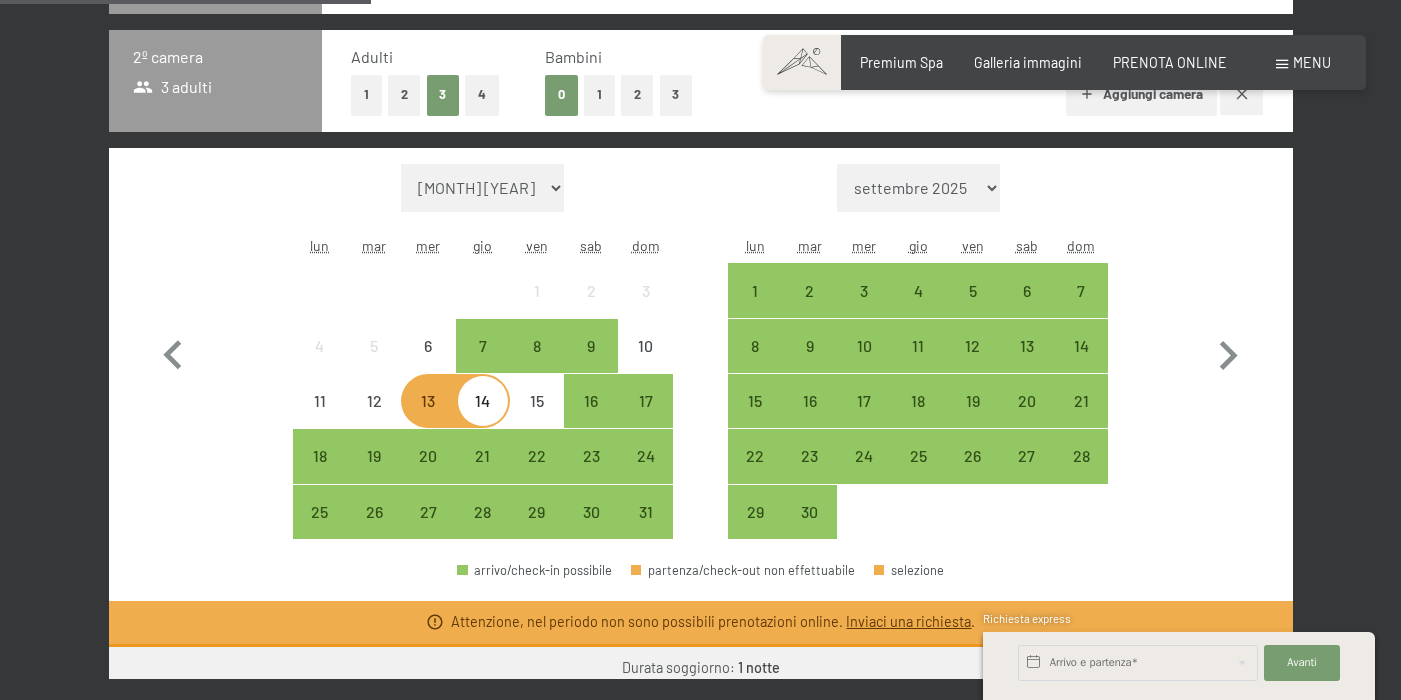 click on "14" at bounding box center [483, 418] 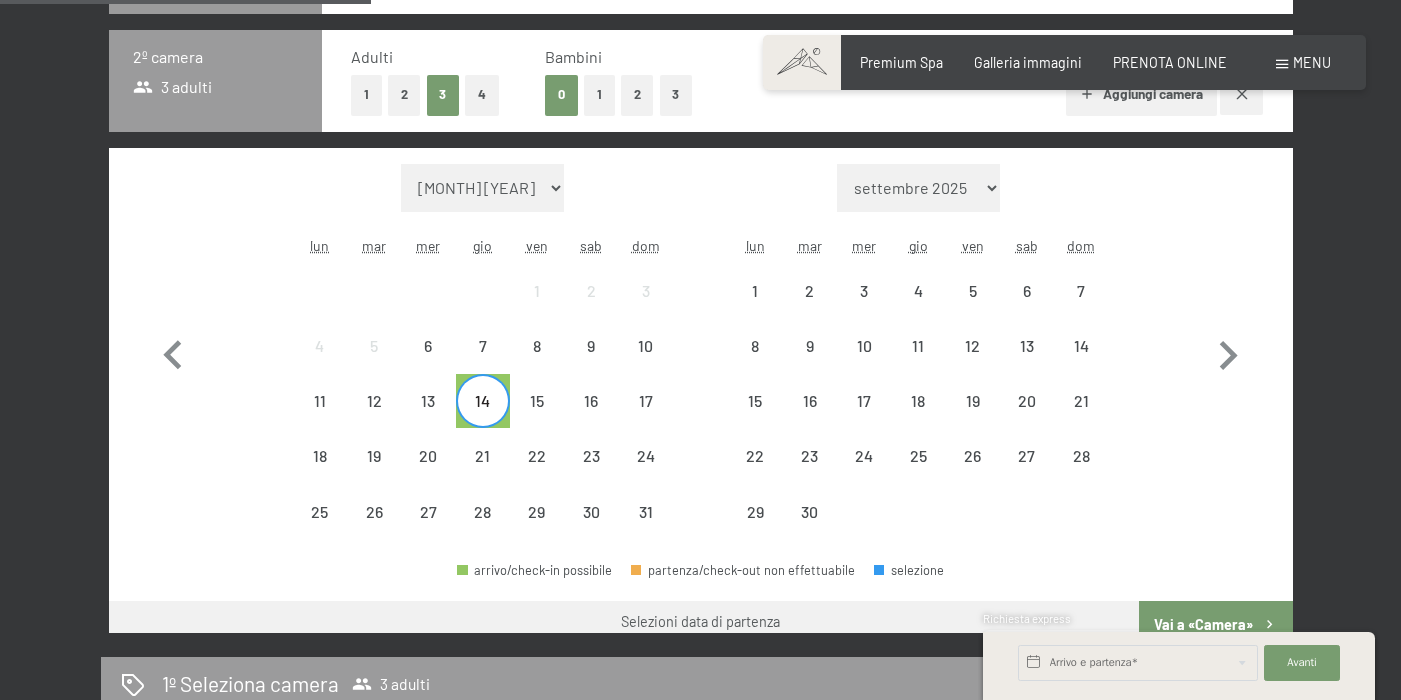 click on "Consenso marketing*" at bounding box center (574, 407) 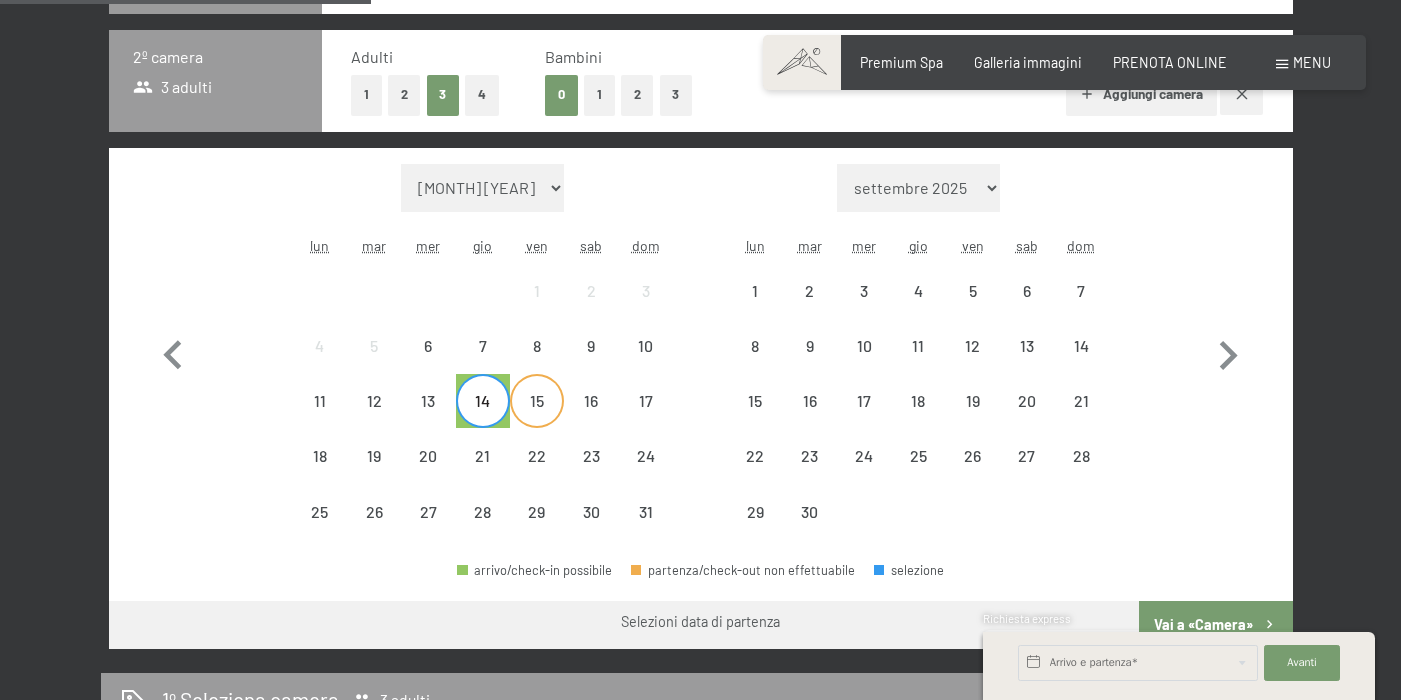 click on "15" at bounding box center [537, 418] 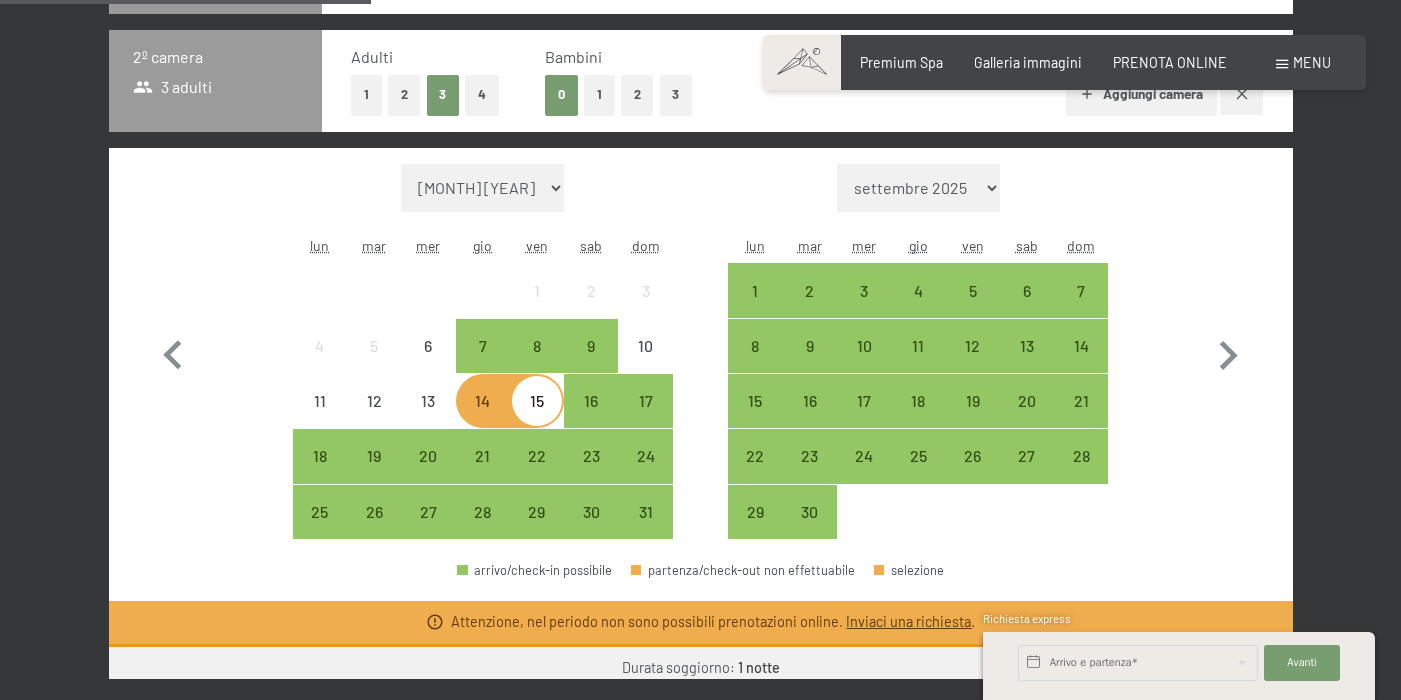 click on "15" at bounding box center (537, 418) 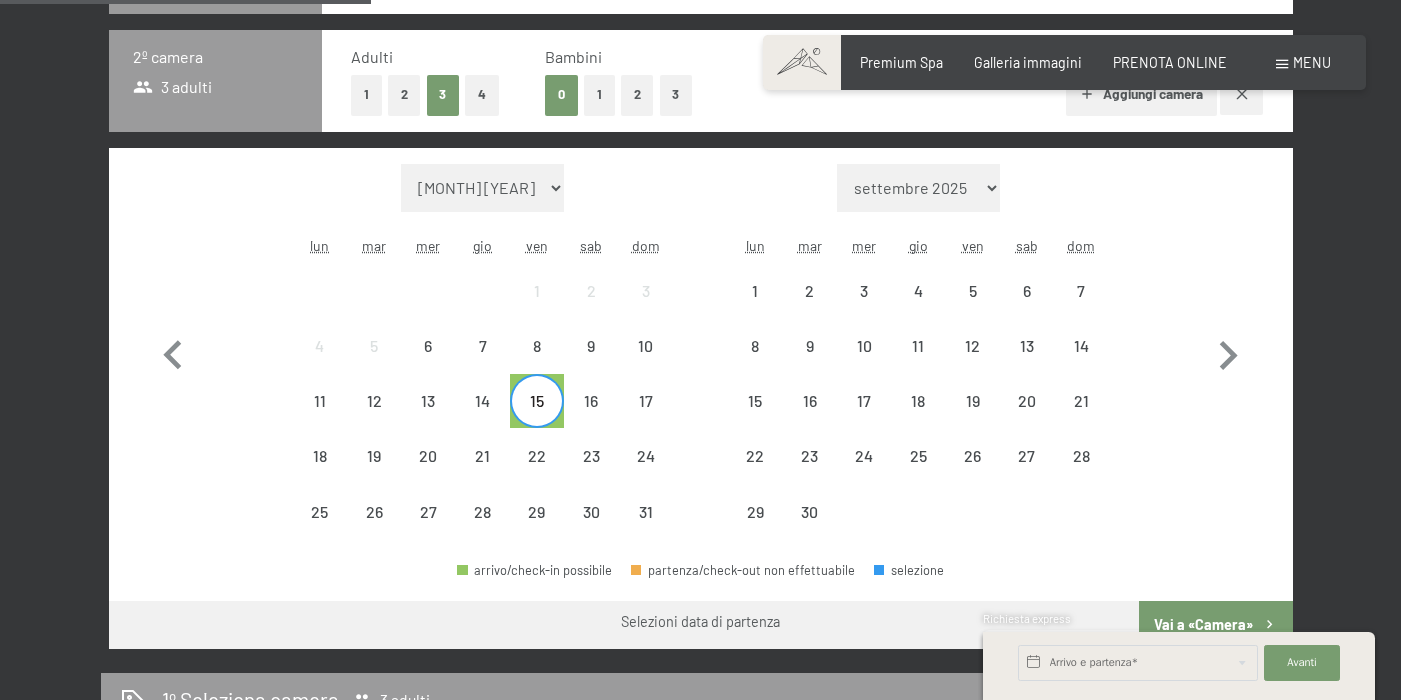 click on "Consenso marketing*" at bounding box center [574, 407] 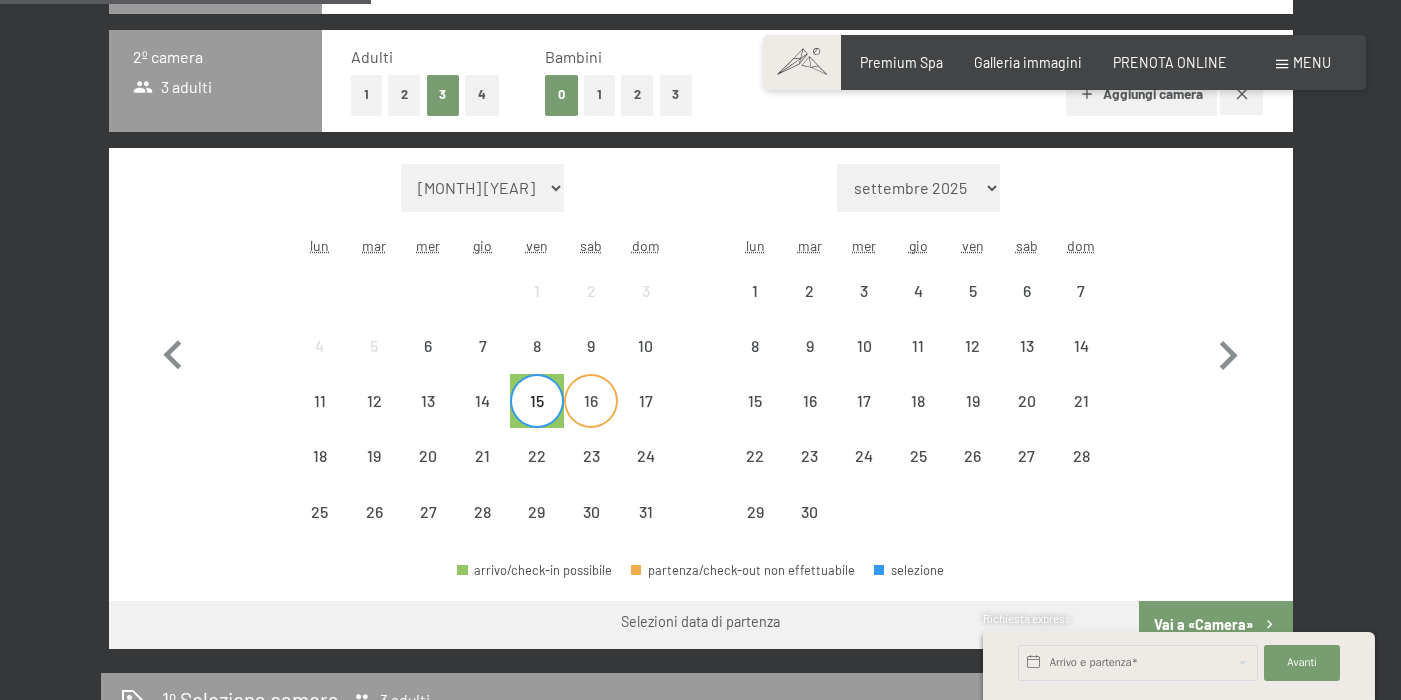 click on "16" at bounding box center (591, 418) 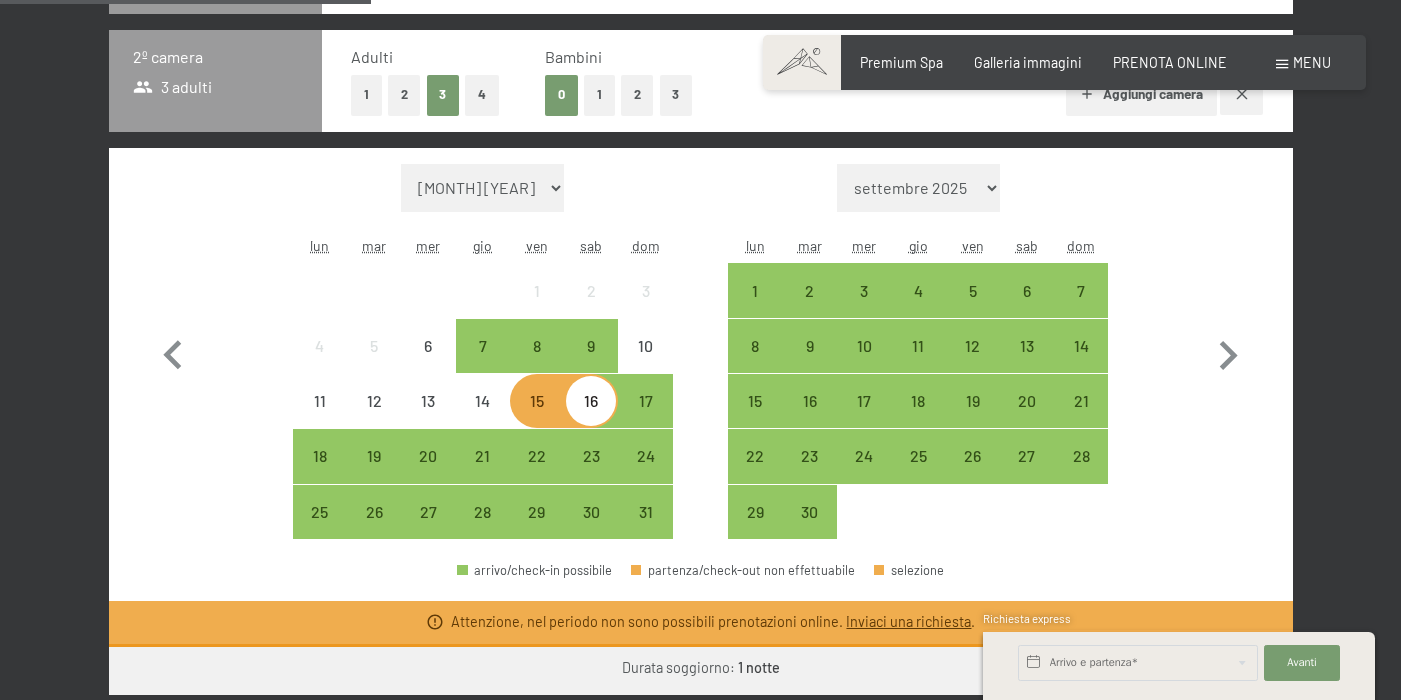click on "16" at bounding box center (591, 418) 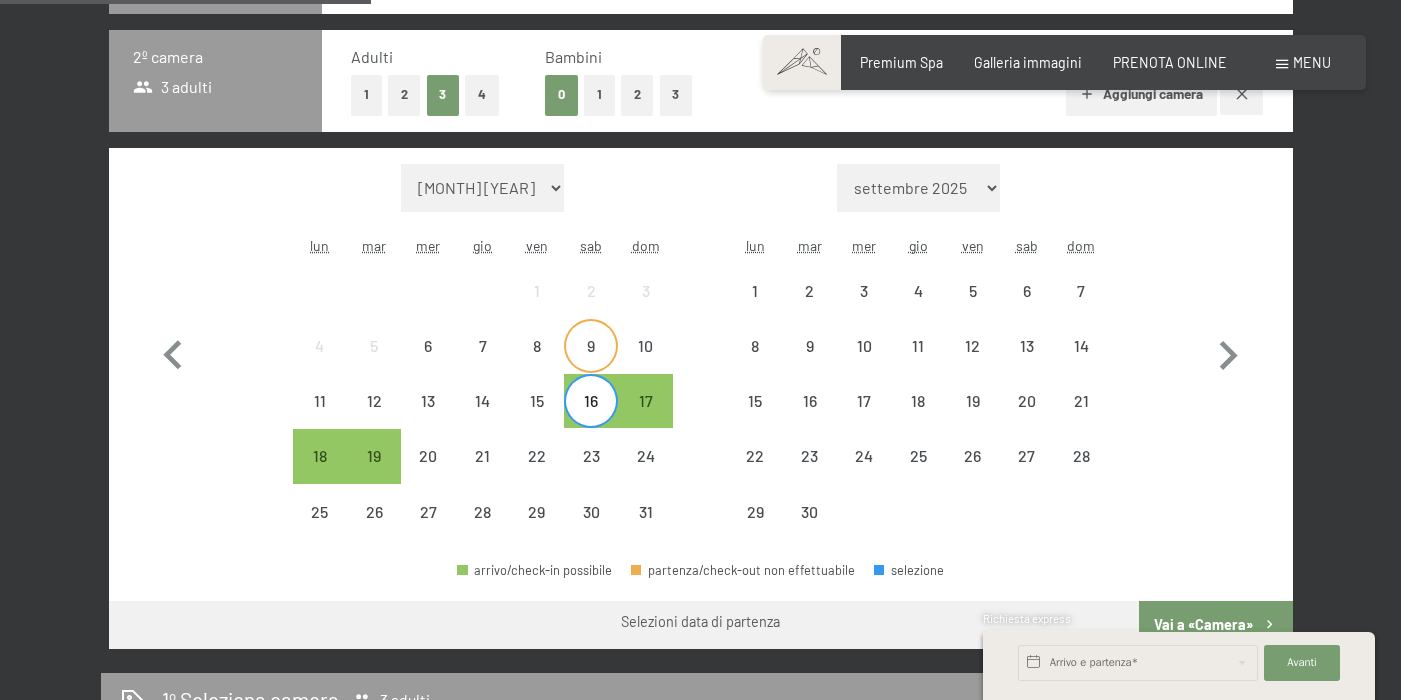click on "9" at bounding box center (591, 363) 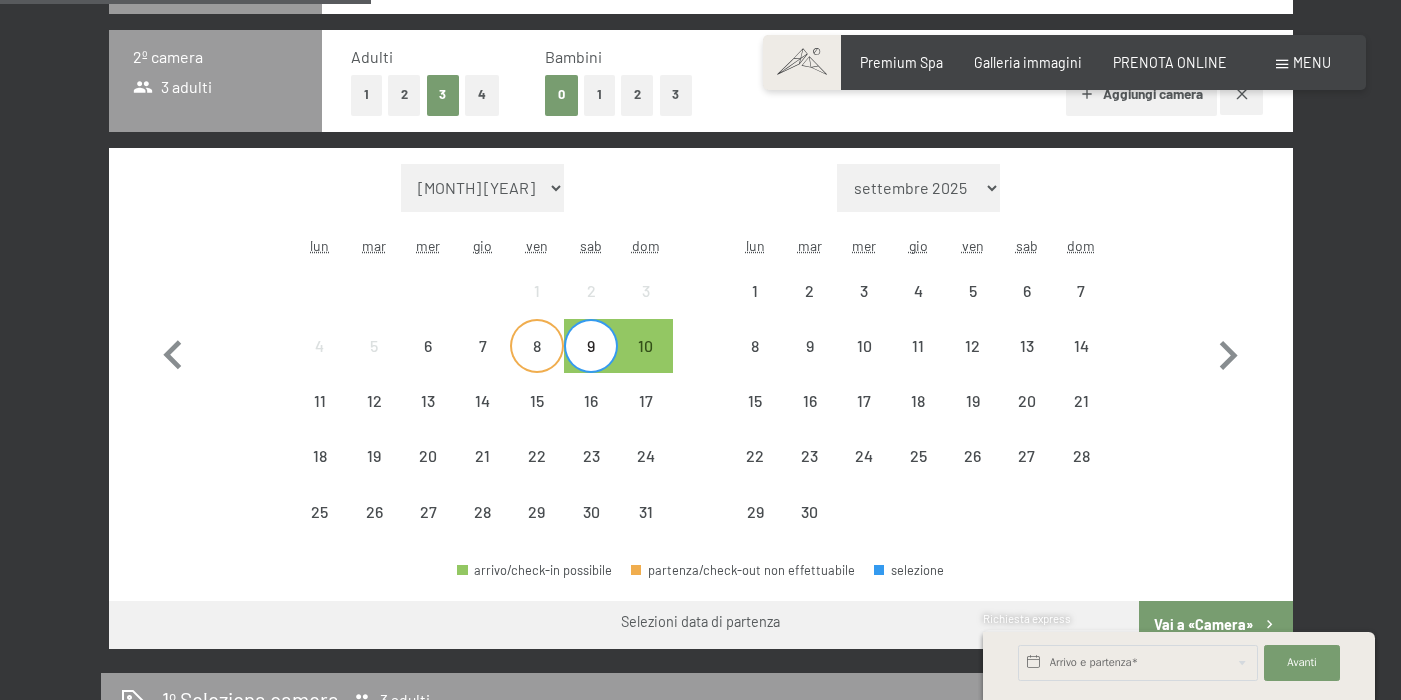 click on "8" at bounding box center [537, 363] 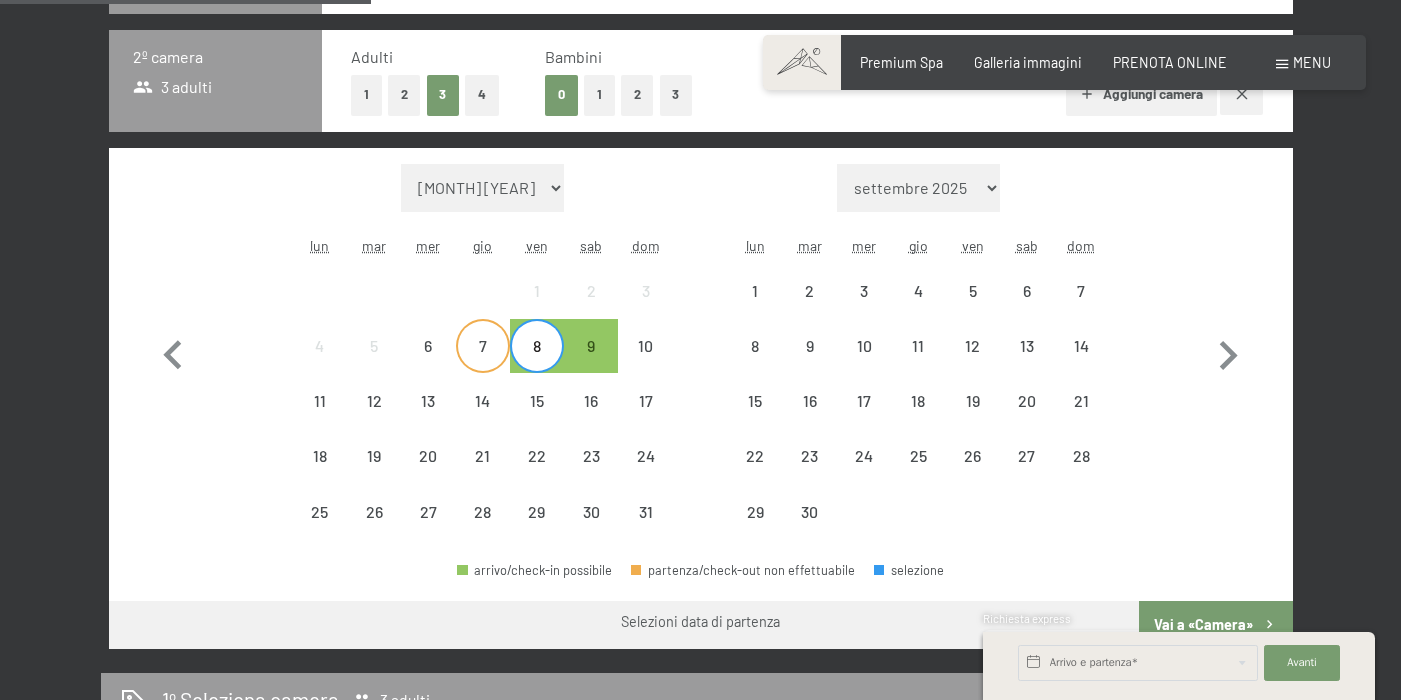 click on "7" at bounding box center (483, 363) 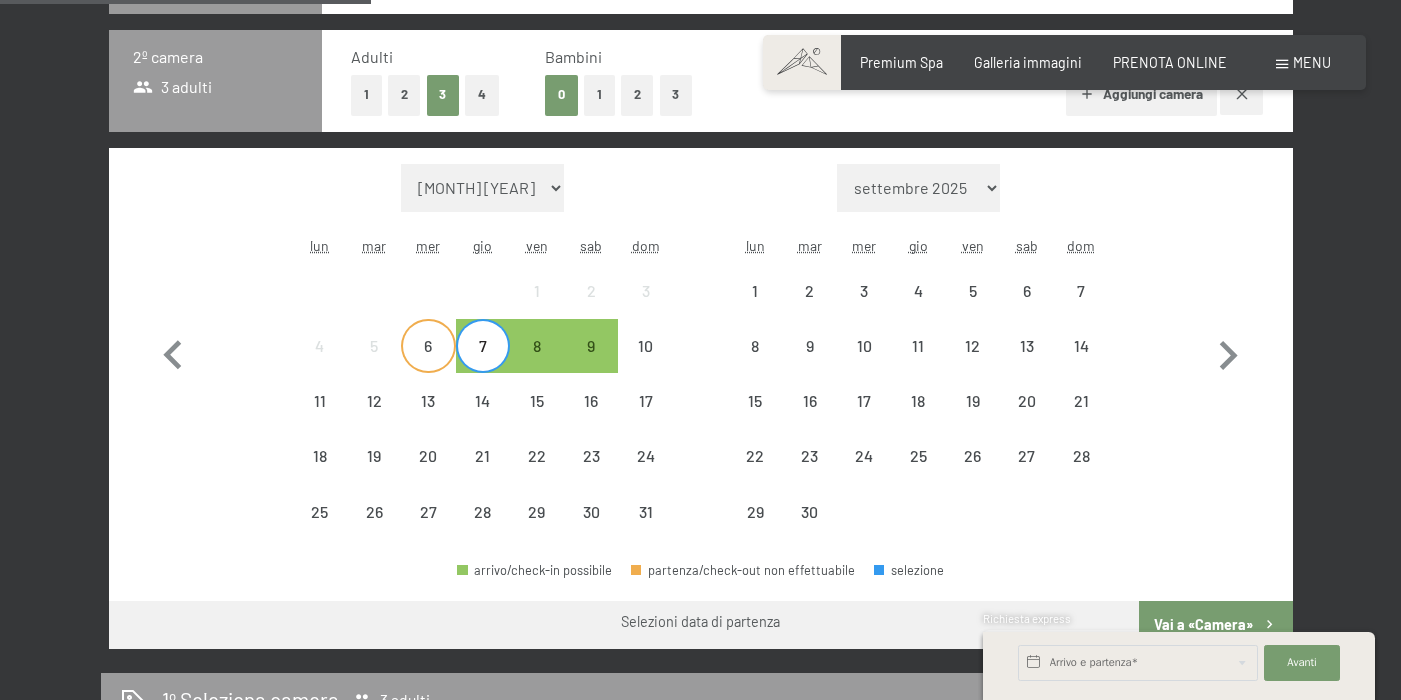 click on "6" at bounding box center [428, 363] 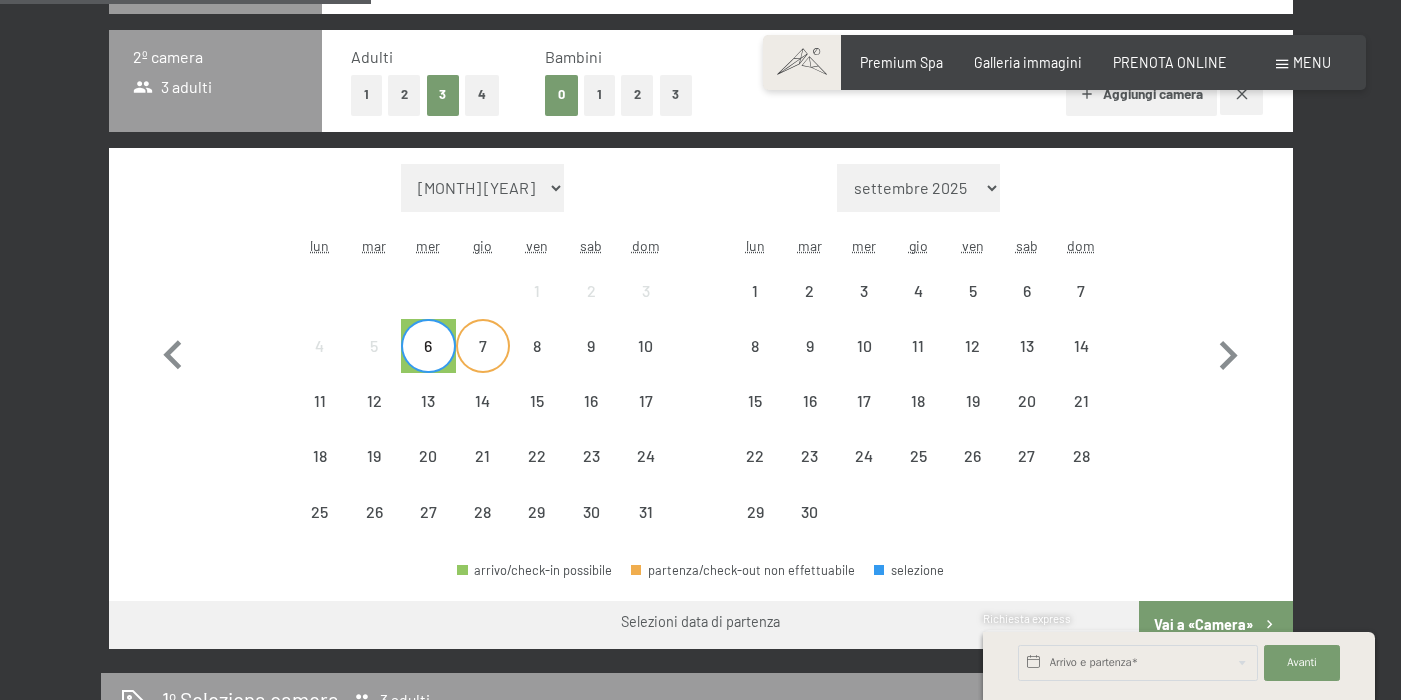 click on "7" at bounding box center [483, 363] 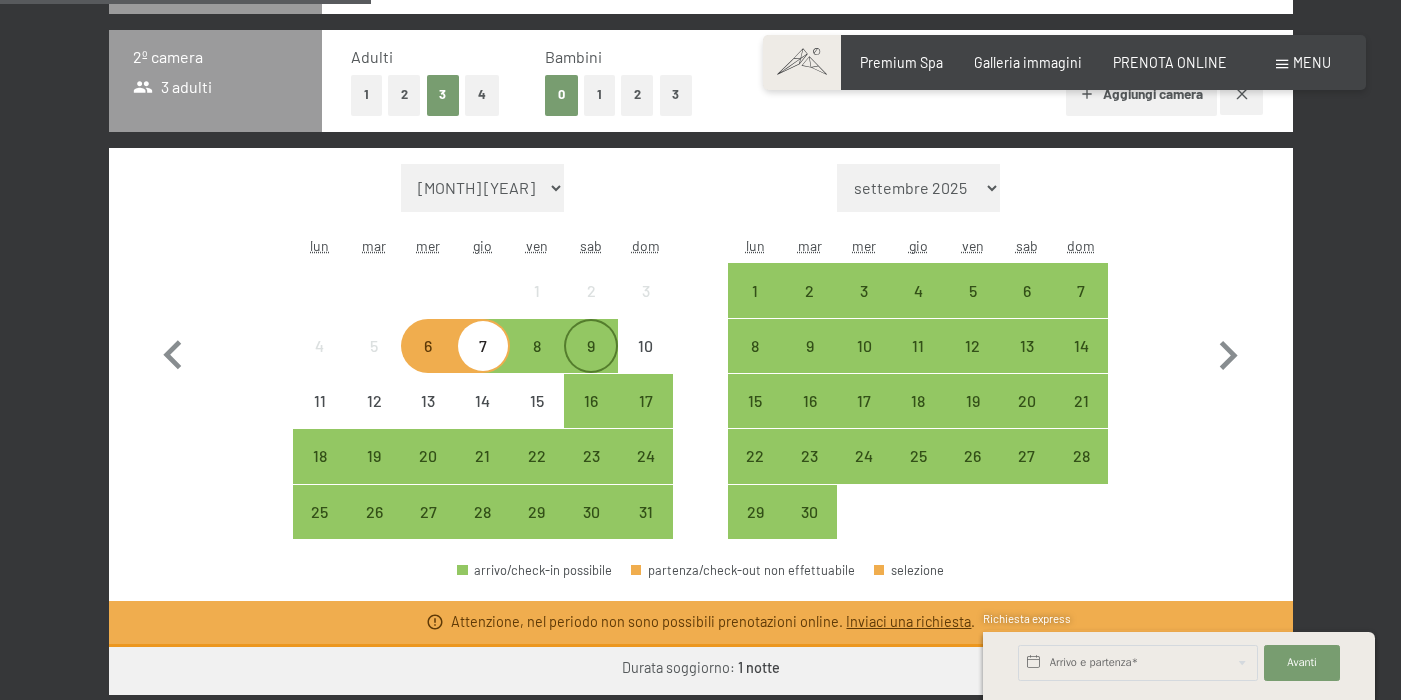 click on "9" at bounding box center [591, 363] 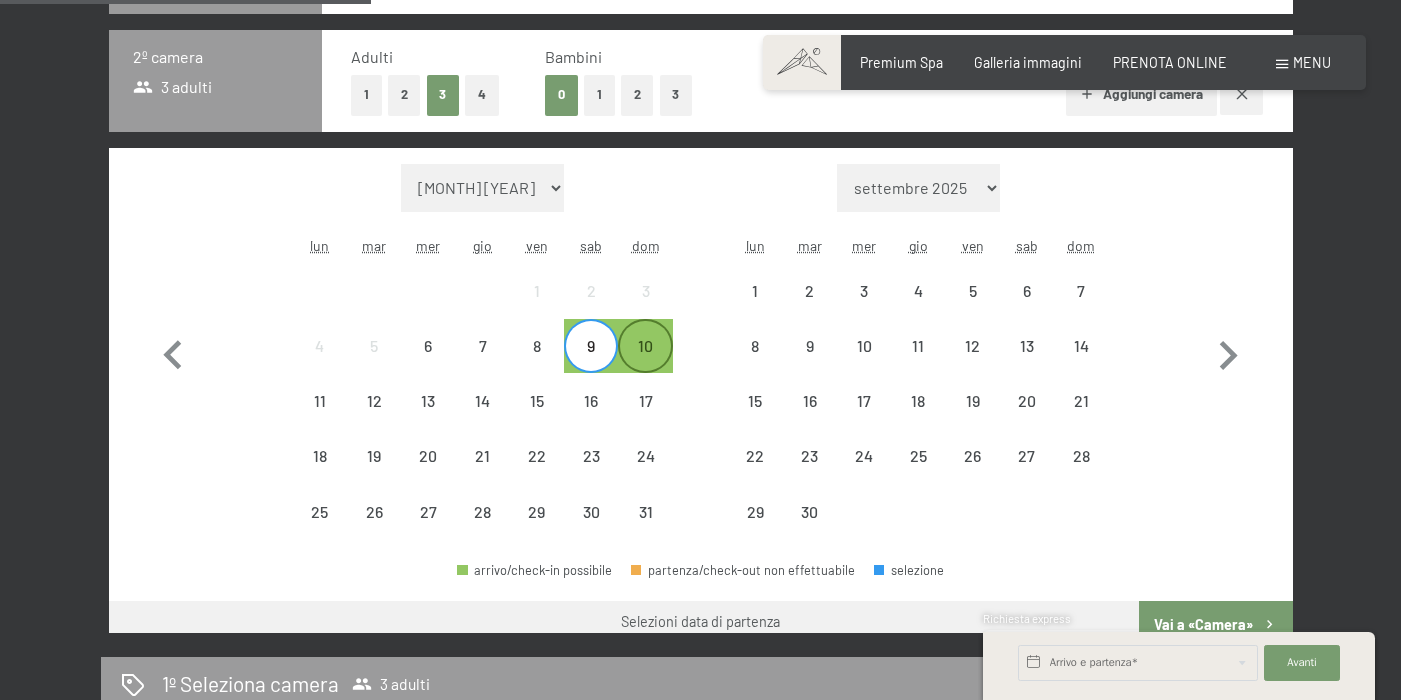 click on "10" at bounding box center [645, 363] 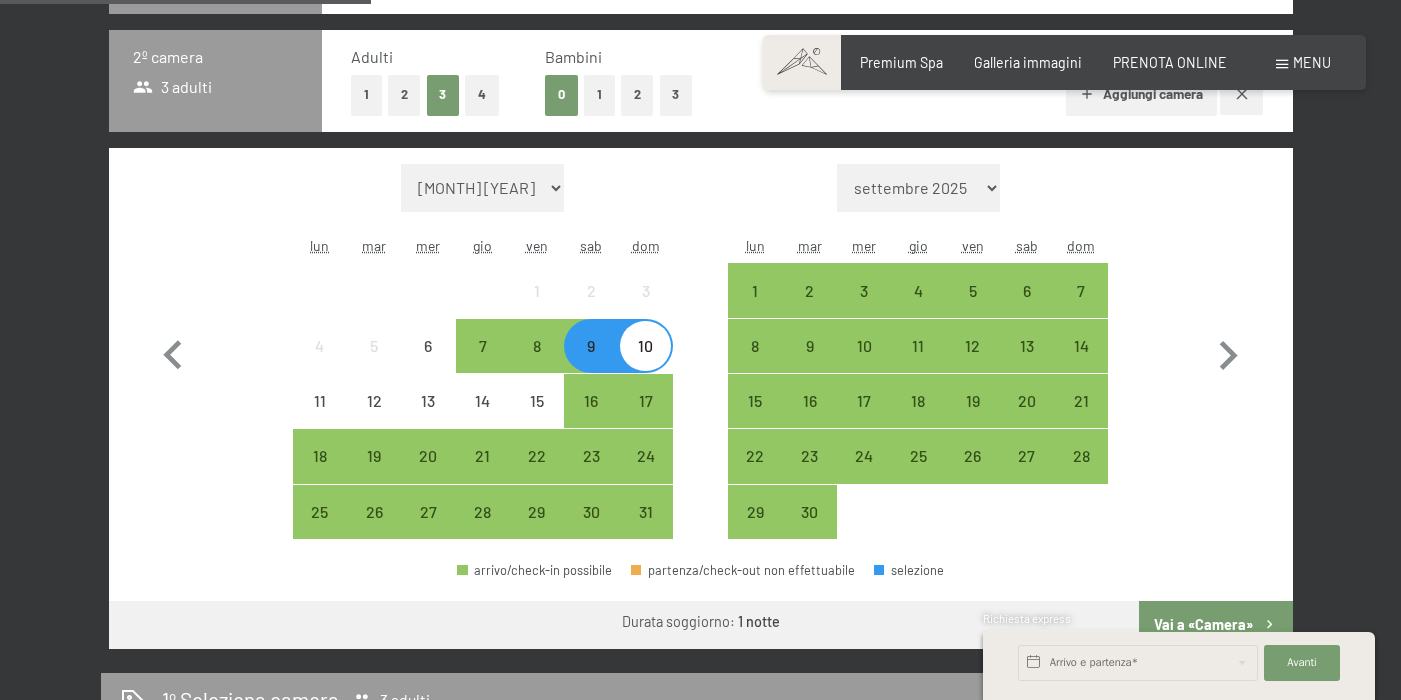 click on "10" at bounding box center (645, 363) 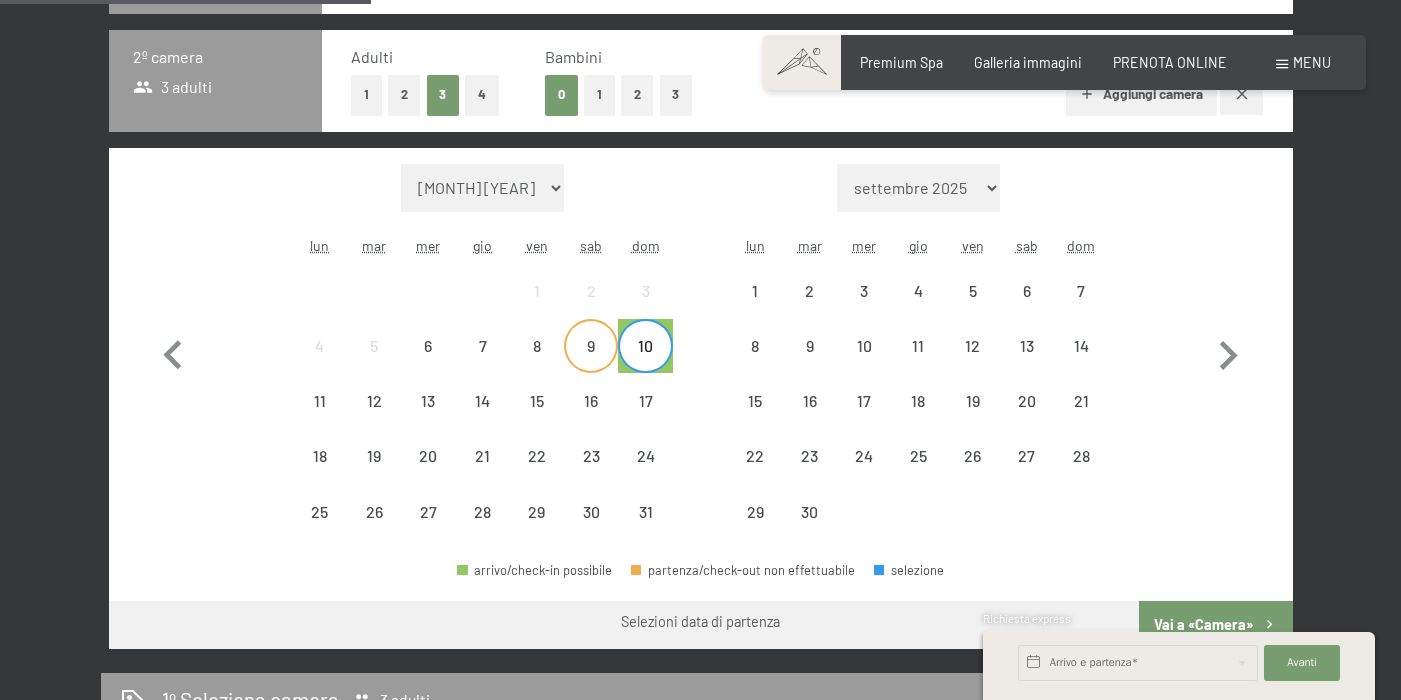 click on "9" at bounding box center (591, 363) 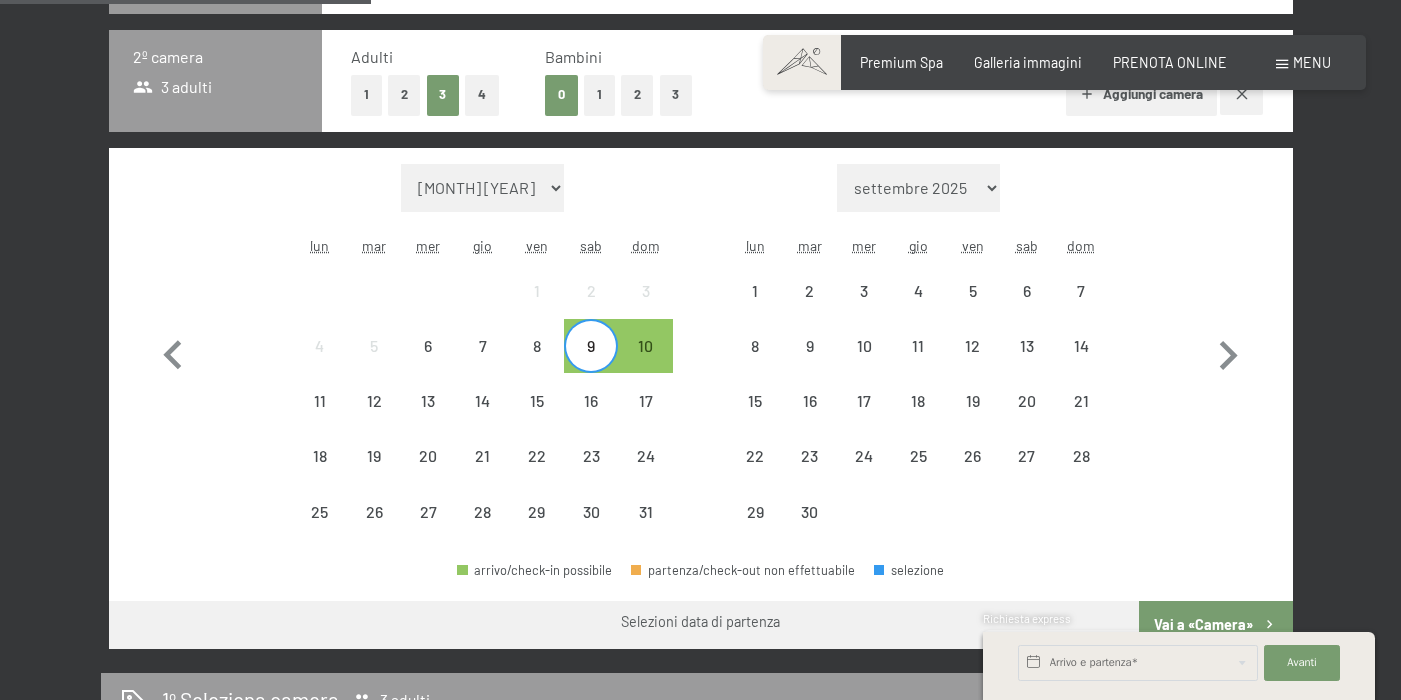 click on "9" at bounding box center [591, 363] 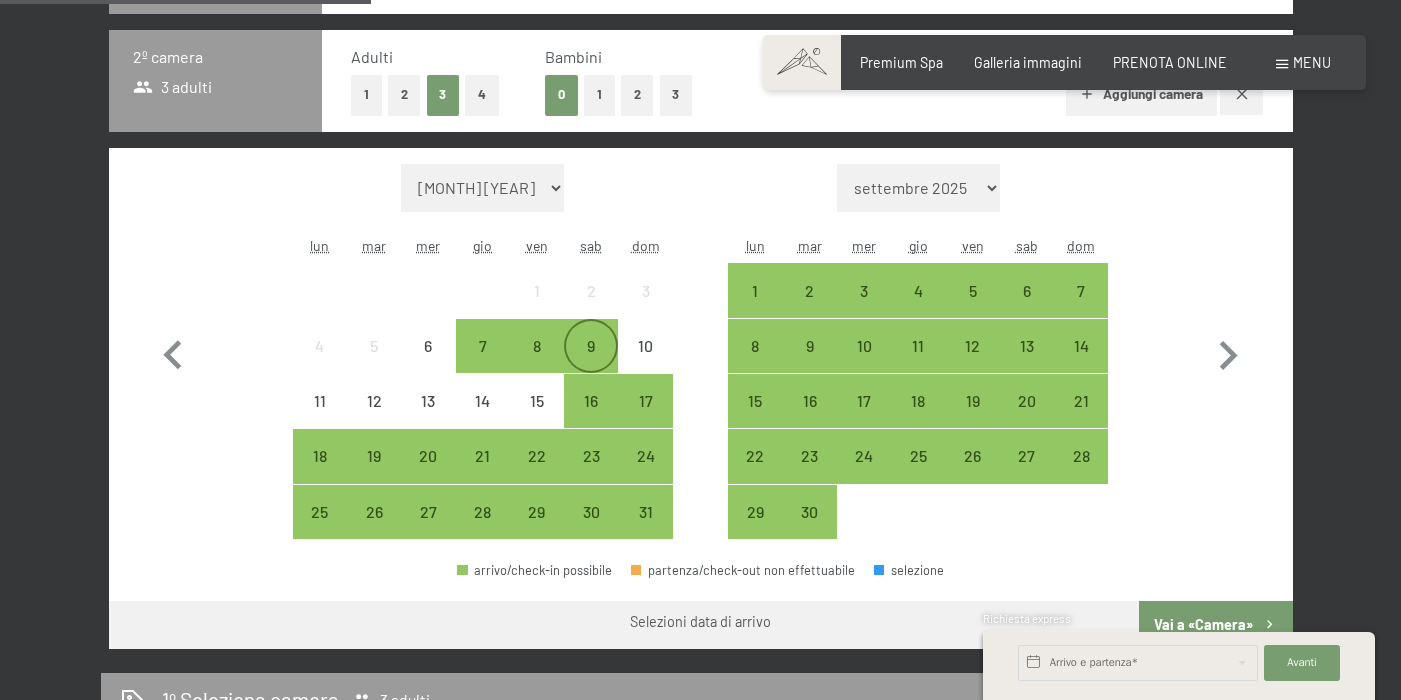 click on "9" at bounding box center [591, 363] 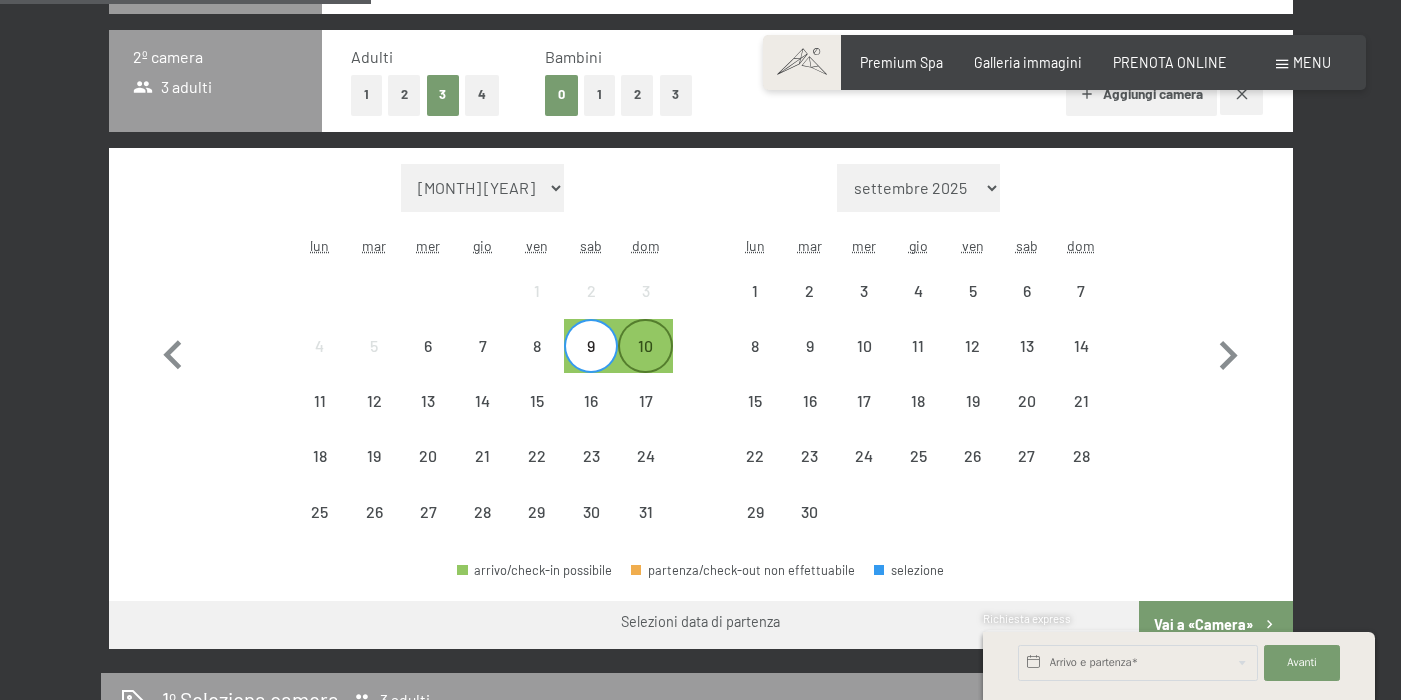 click on "10" at bounding box center [645, 363] 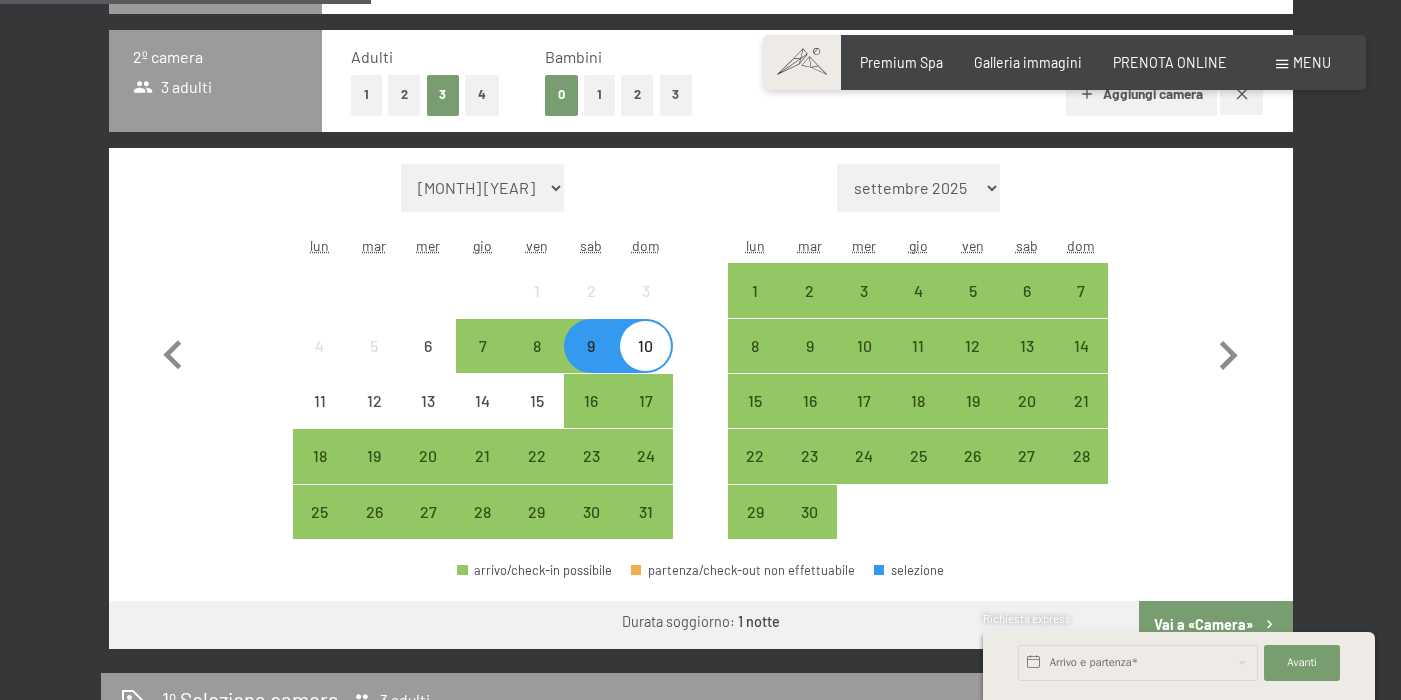 click on "10" at bounding box center [645, 363] 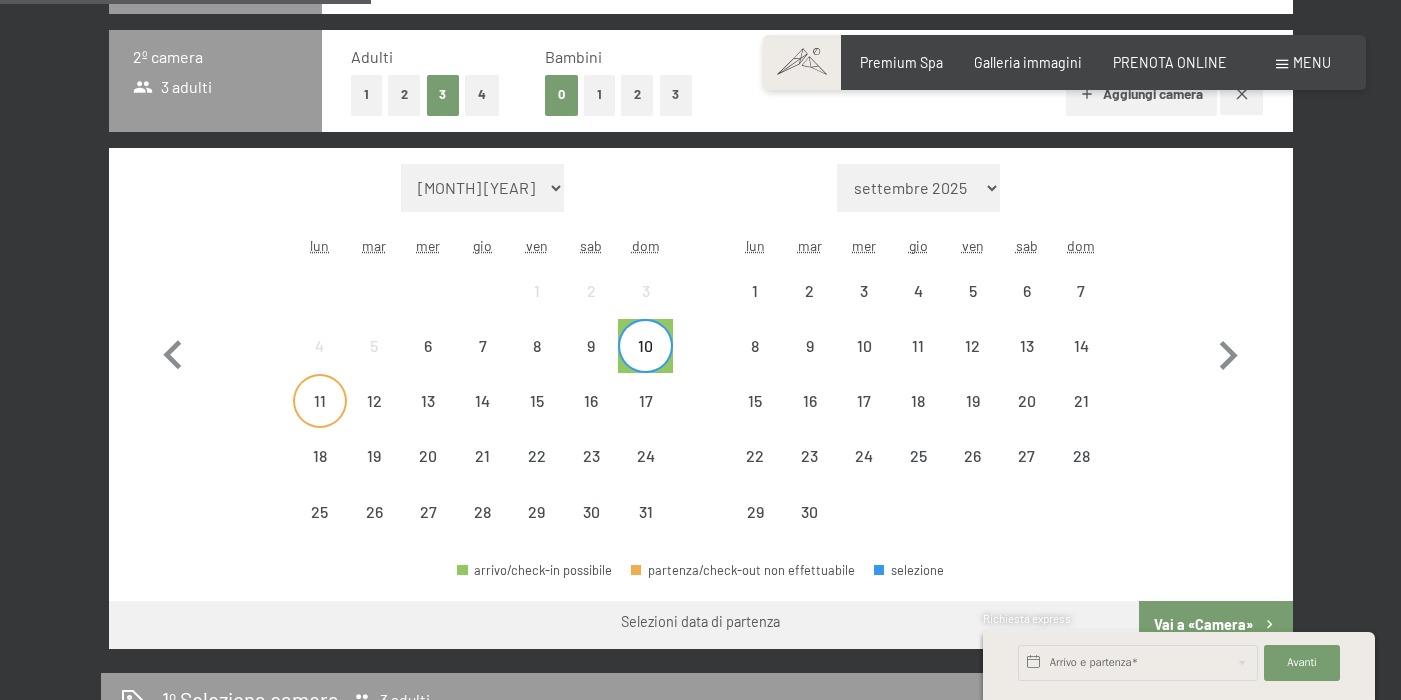 click on "11" at bounding box center (320, 418) 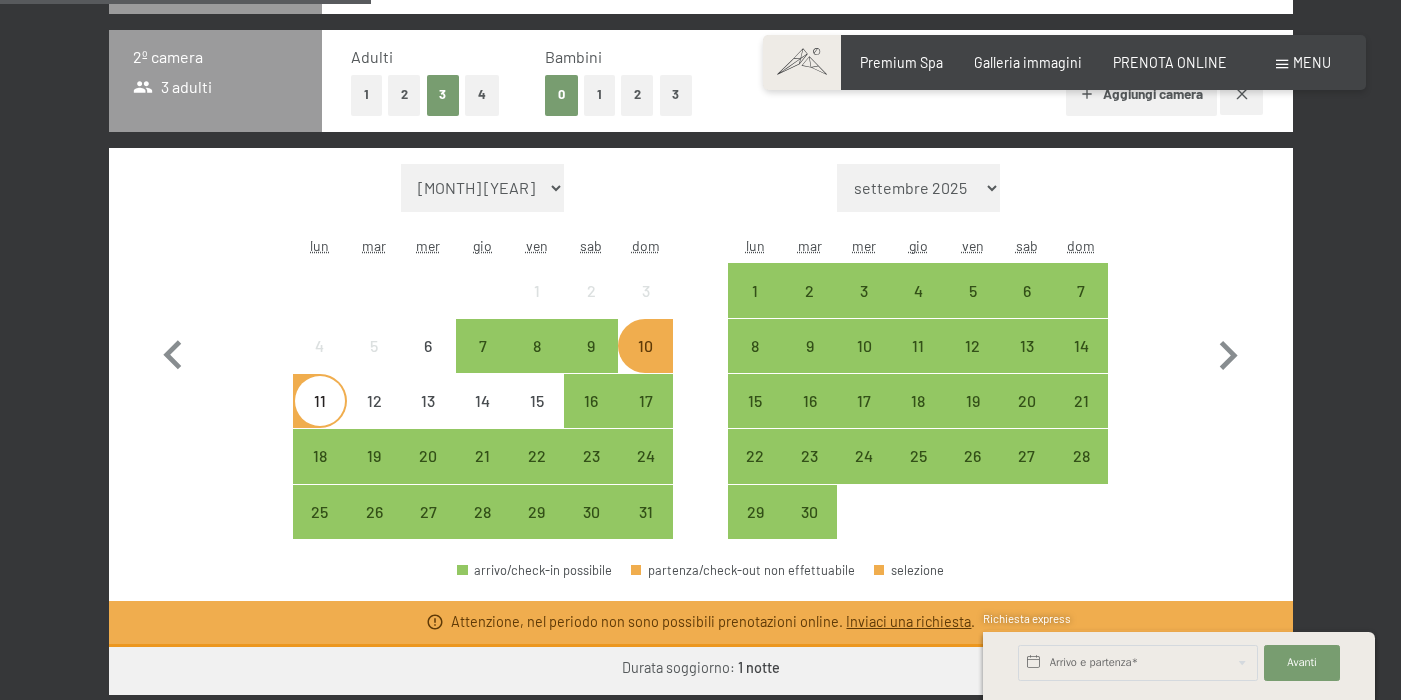 click on "15" at bounding box center (537, 401) 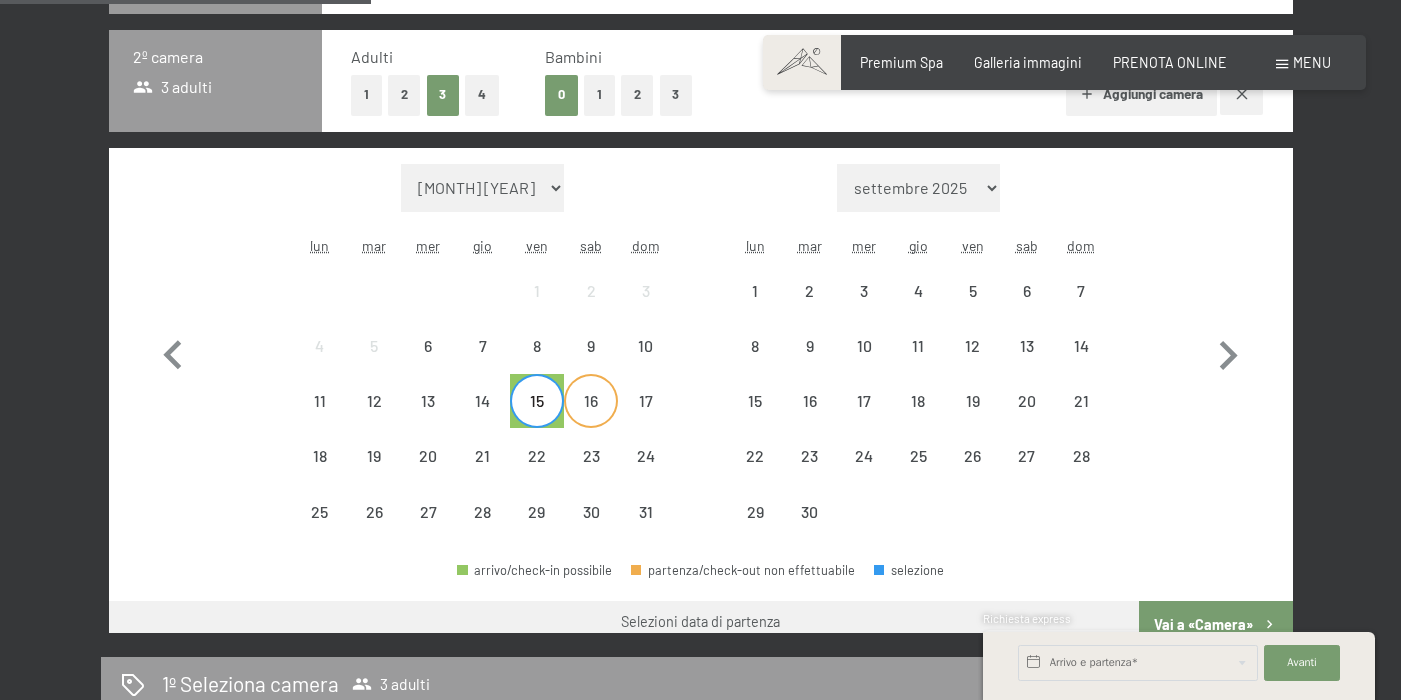 click on "16" at bounding box center (591, 401) 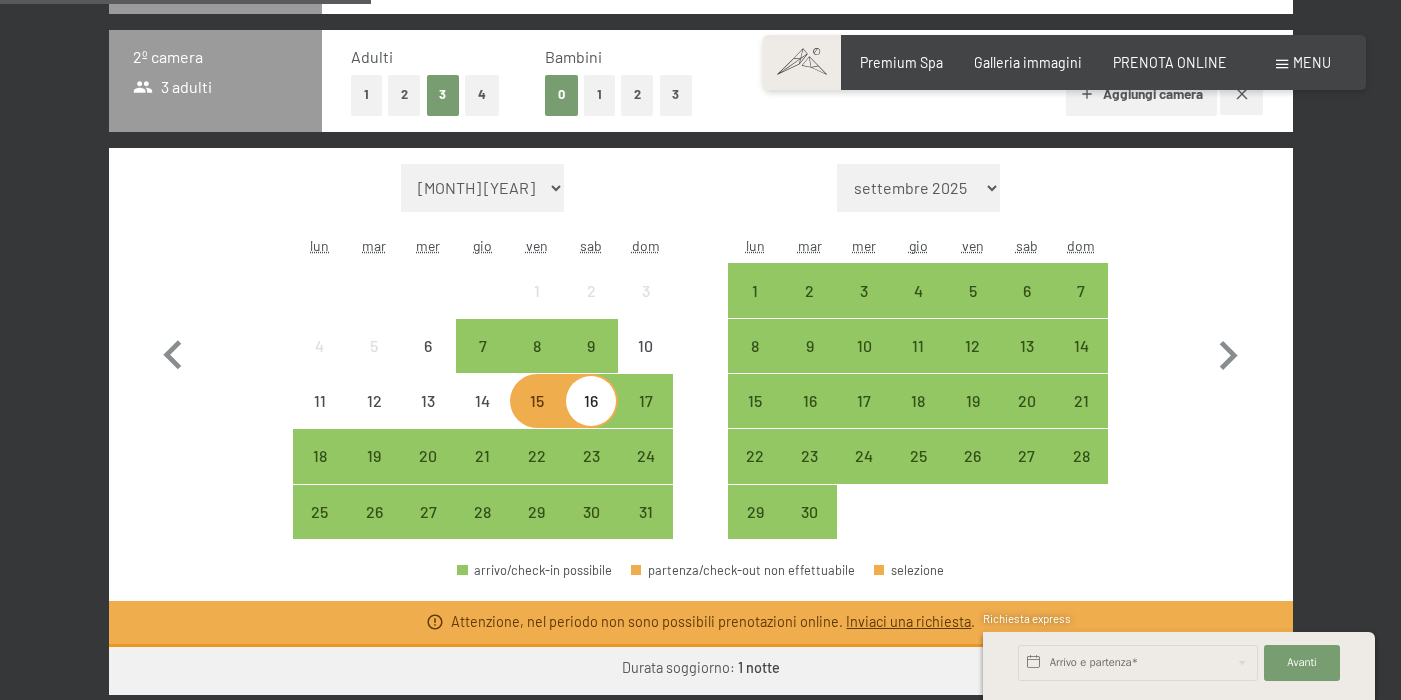 click on "16" at bounding box center [591, 401] 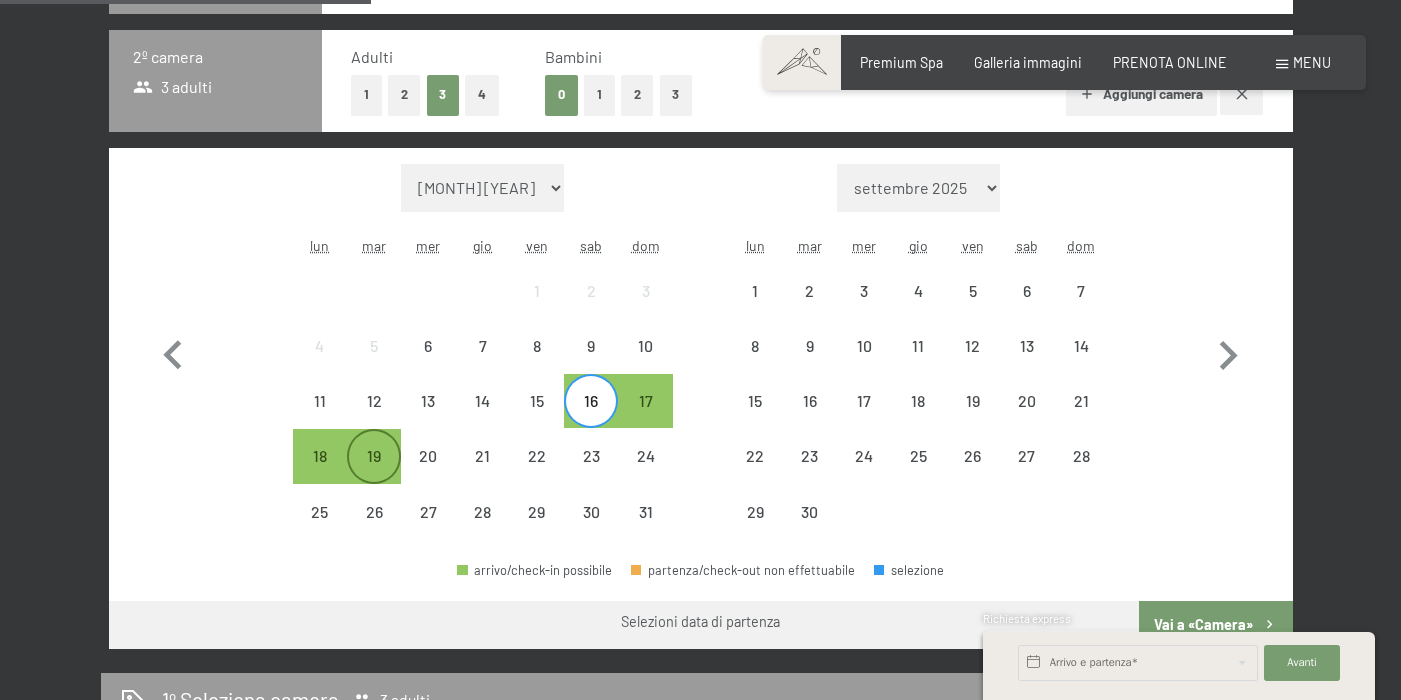 click on "19" at bounding box center [374, 473] 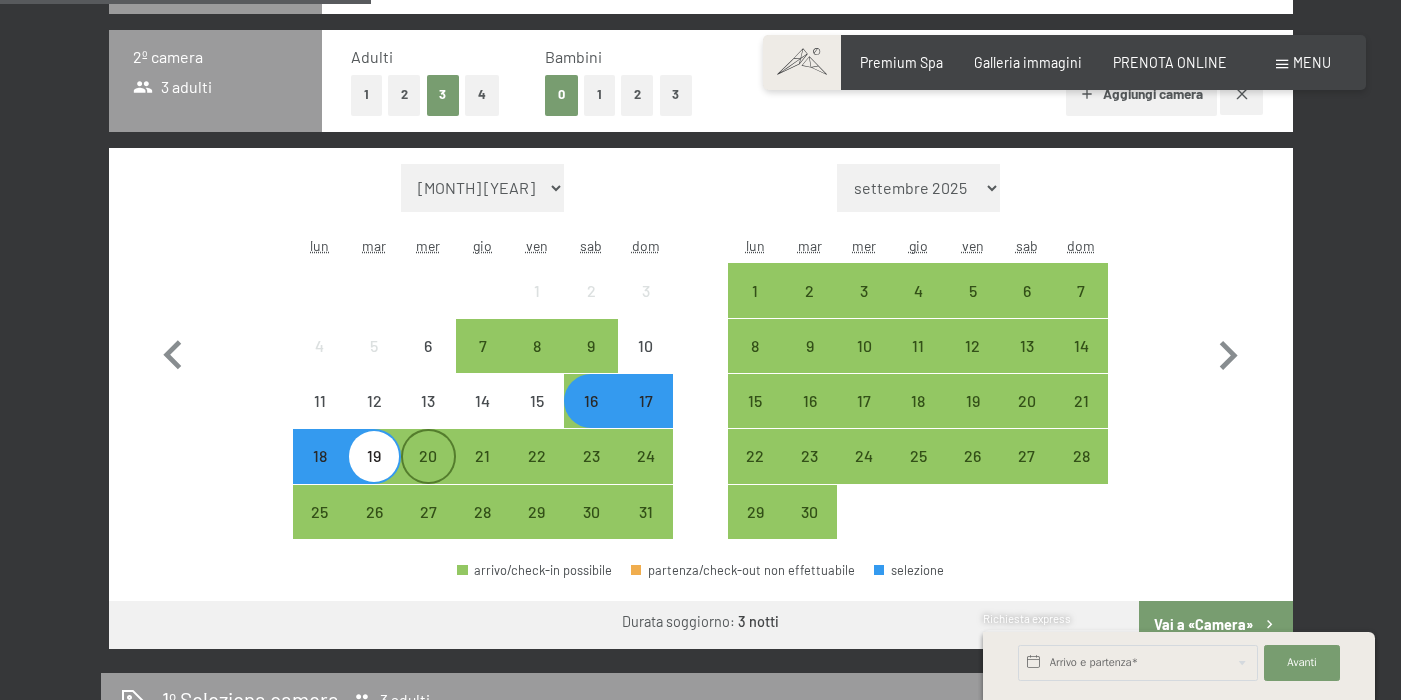 click on "20" at bounding box center (428, 473) 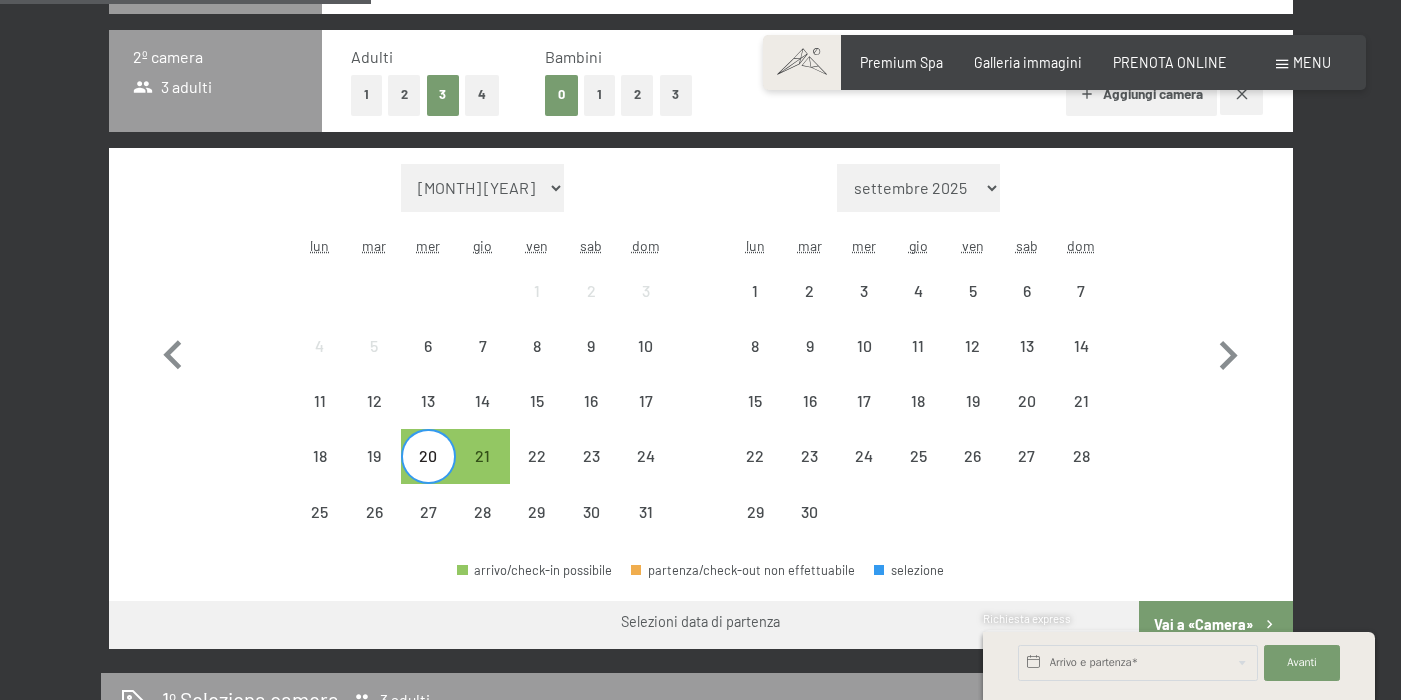 click on "20" at bounding box center (428, 473) 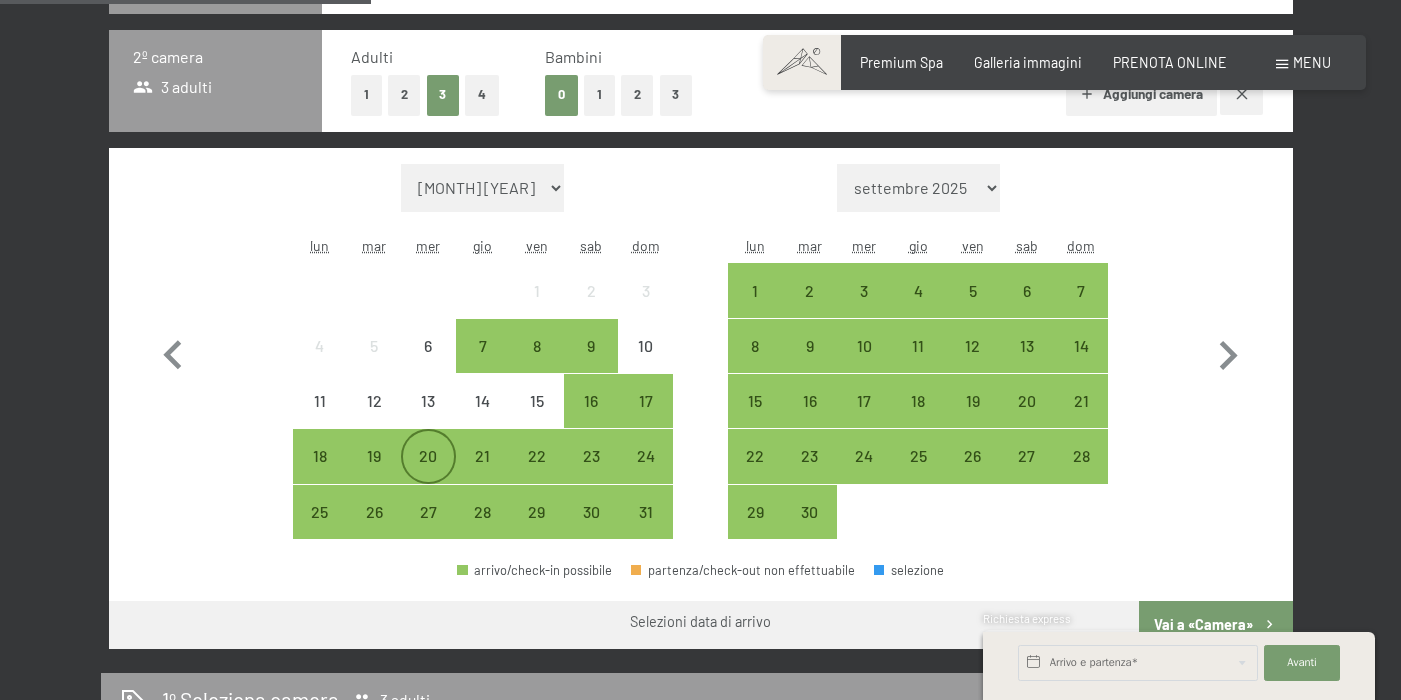 click on "20" at bounding box center [428, 473] 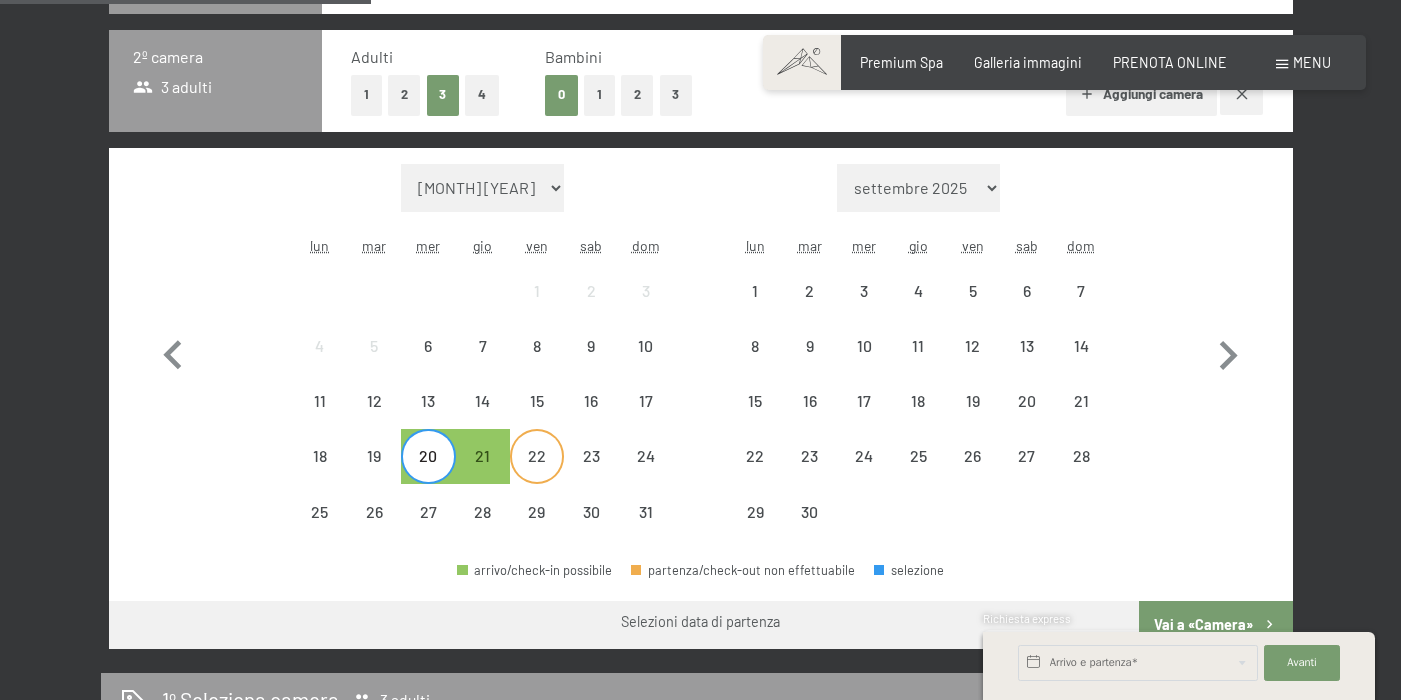 click on "22" at bounding box center [537, 473] 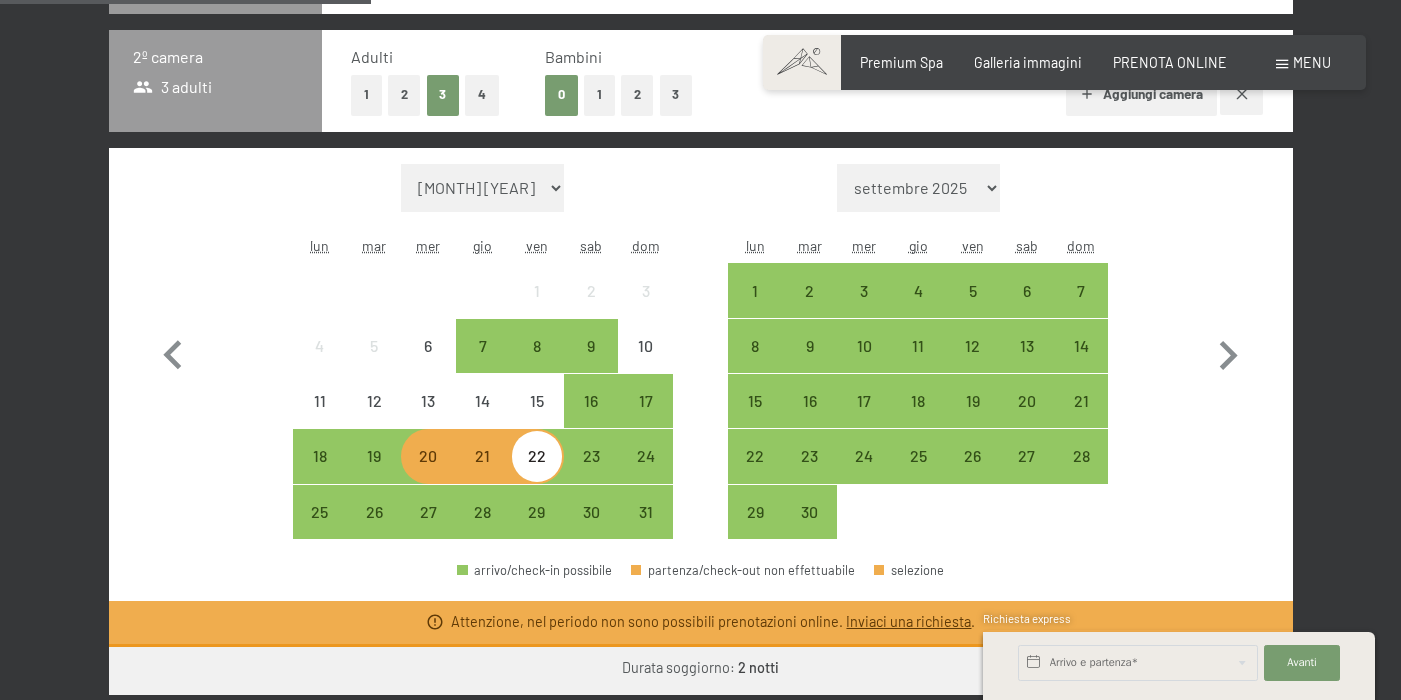 click on "22" at bounding box center [537, 473] 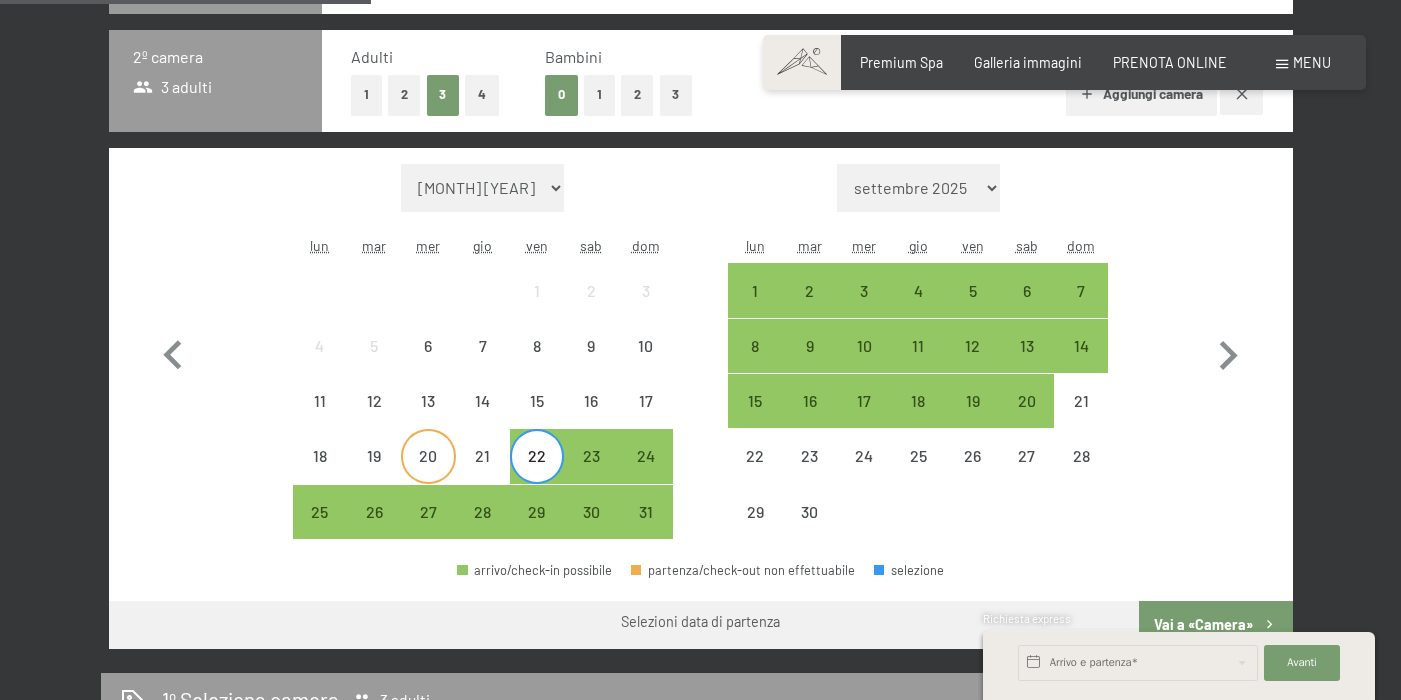 click on "20" at bounding box center [428, 473] 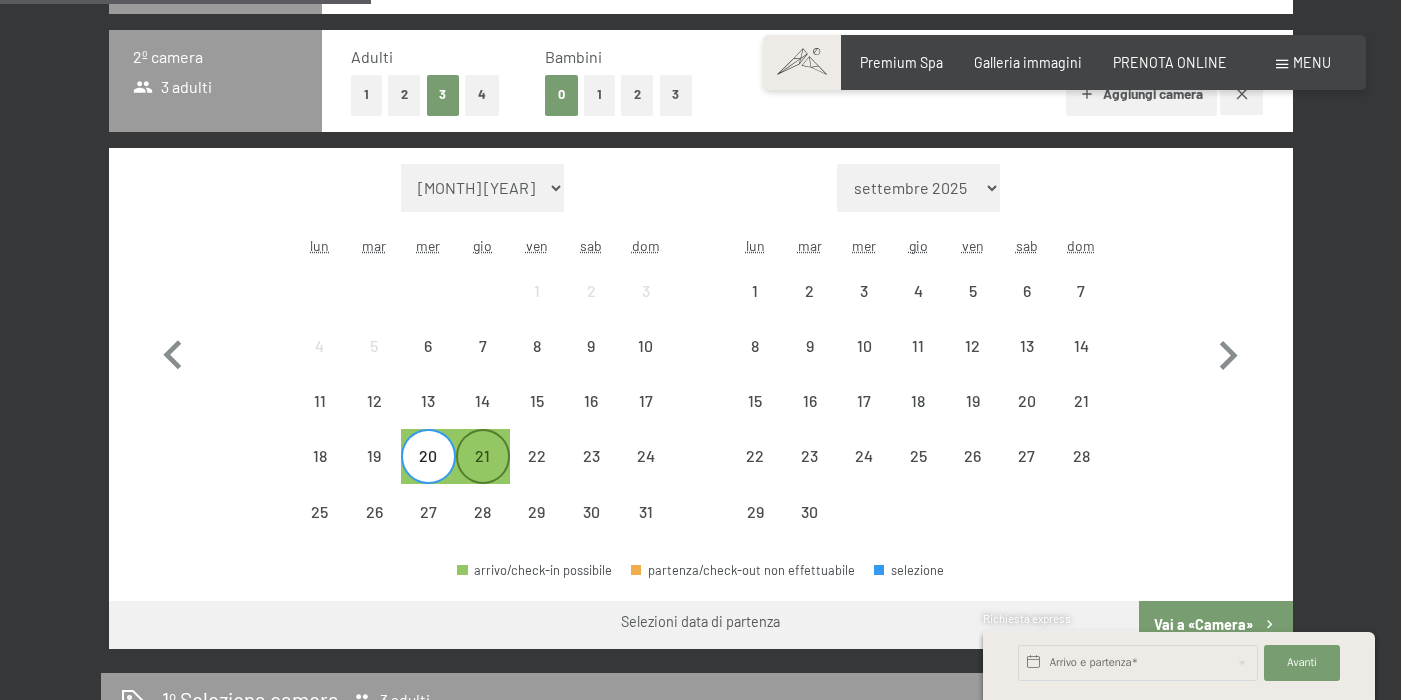 click on "21" at bounding box center [483, 473] 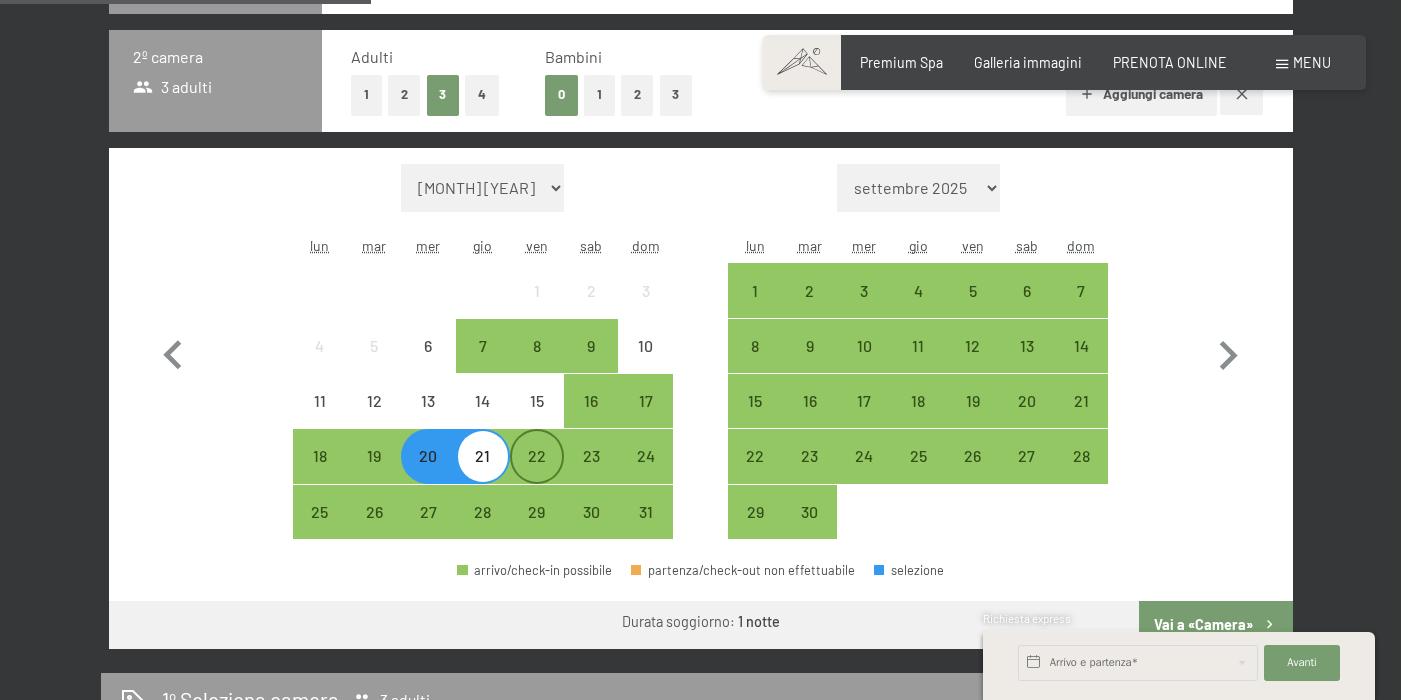 click on "22" at bounding box center [537, 473] 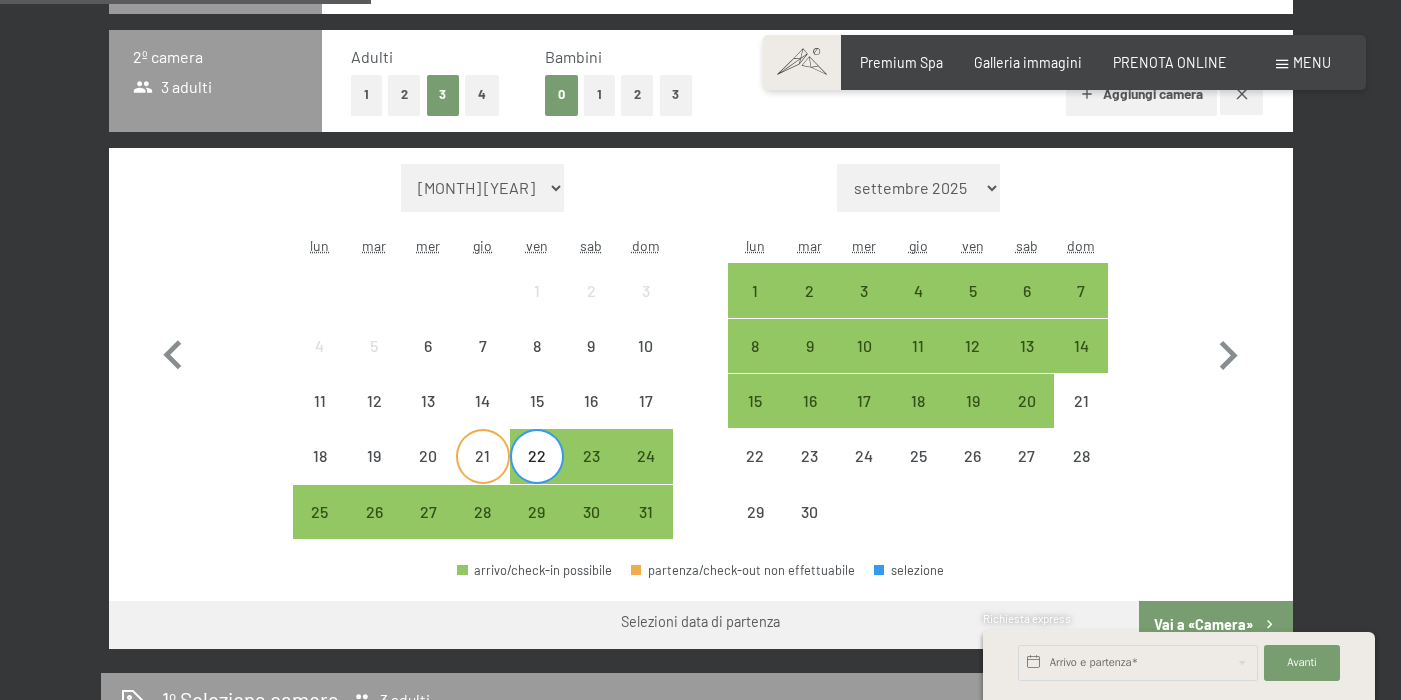 click on "21" at bounding box center (483, 473) 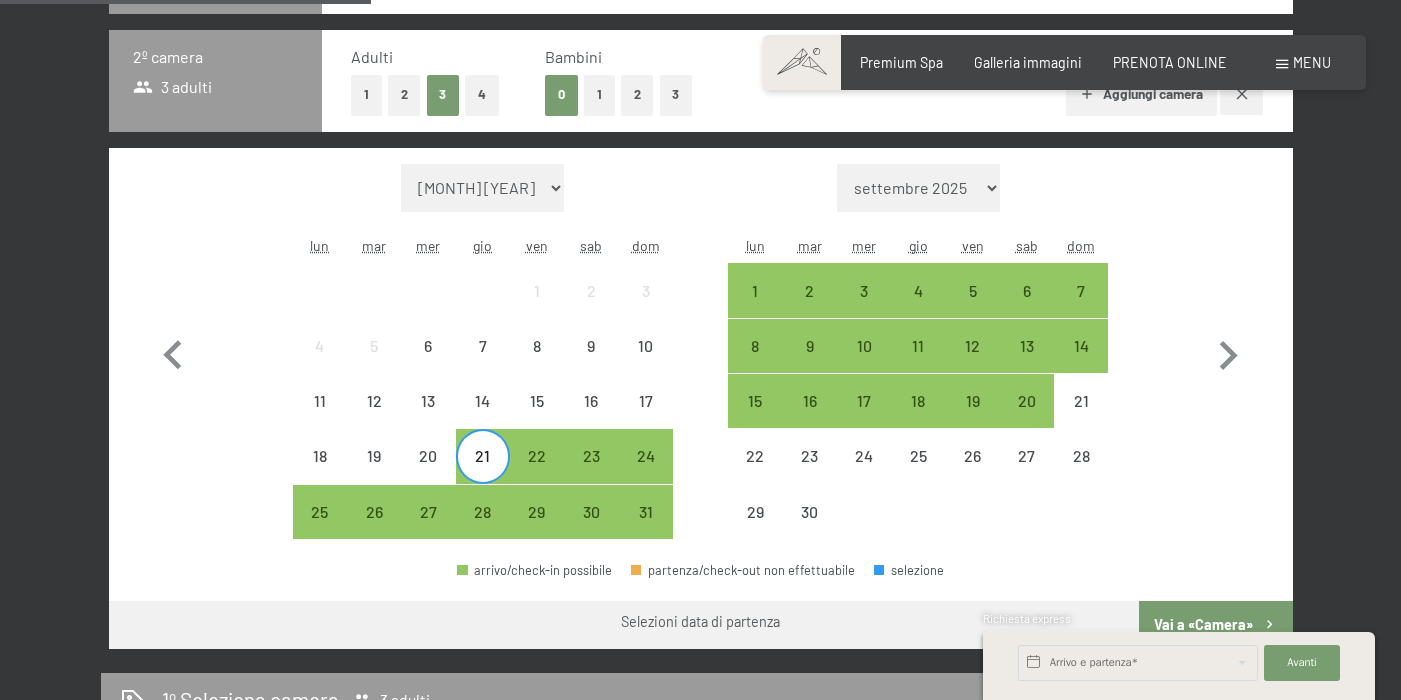 click on "18 19 20 21 22 23 24" at bounding box center (483, 456) 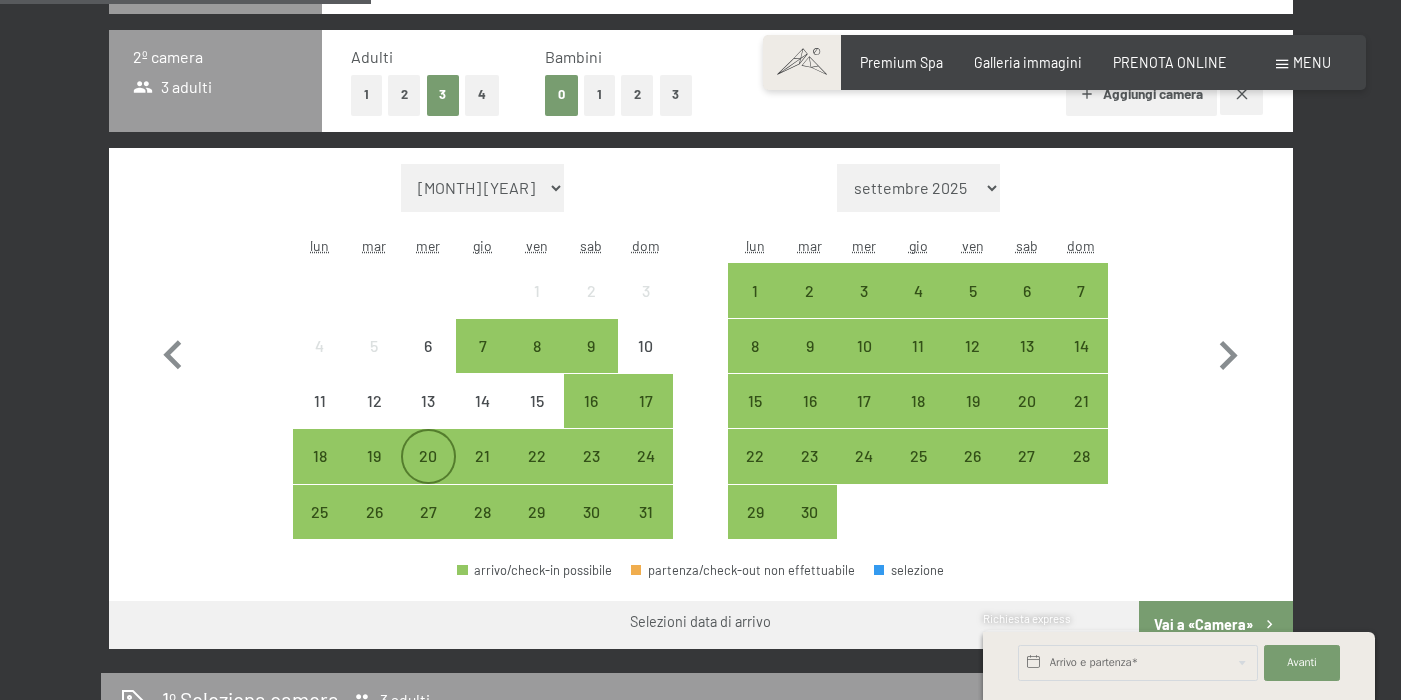 drag, startPoint x: 459, startPoint y: 462, endPoint x: 445, endPoint y: 454, distance: 16.124516 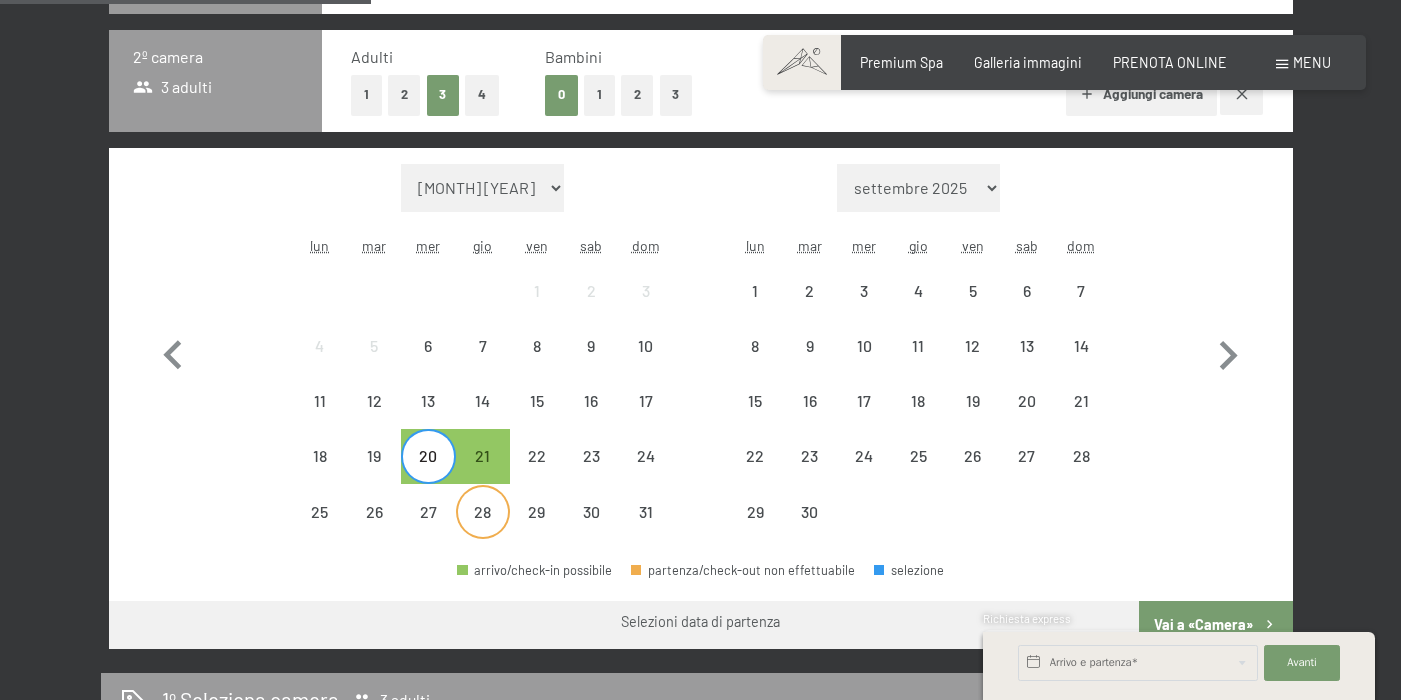 drag, startPoint x: 478, startPoint y: 454, endPoint x: 490, endPoint y: 495, distance: 42.72002 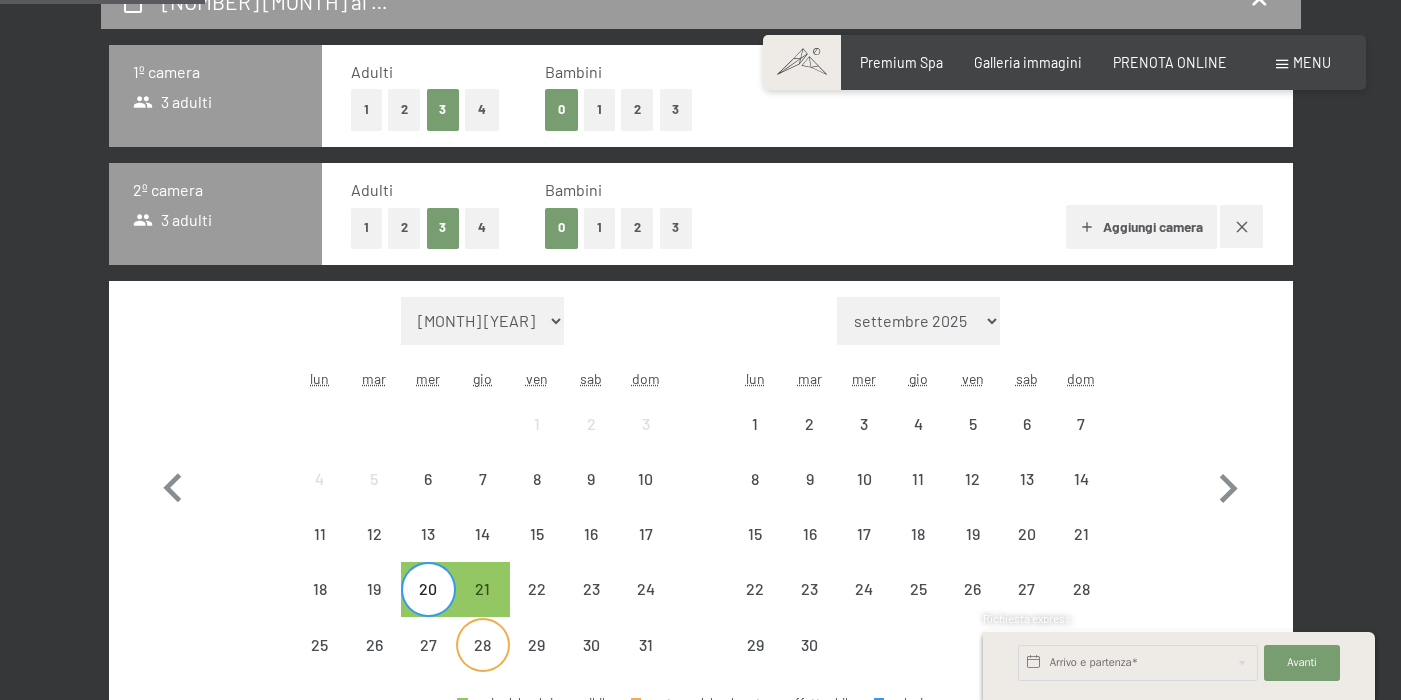 scroll, scrollTop: 443, scrollLeft: 0, axis: vertical 